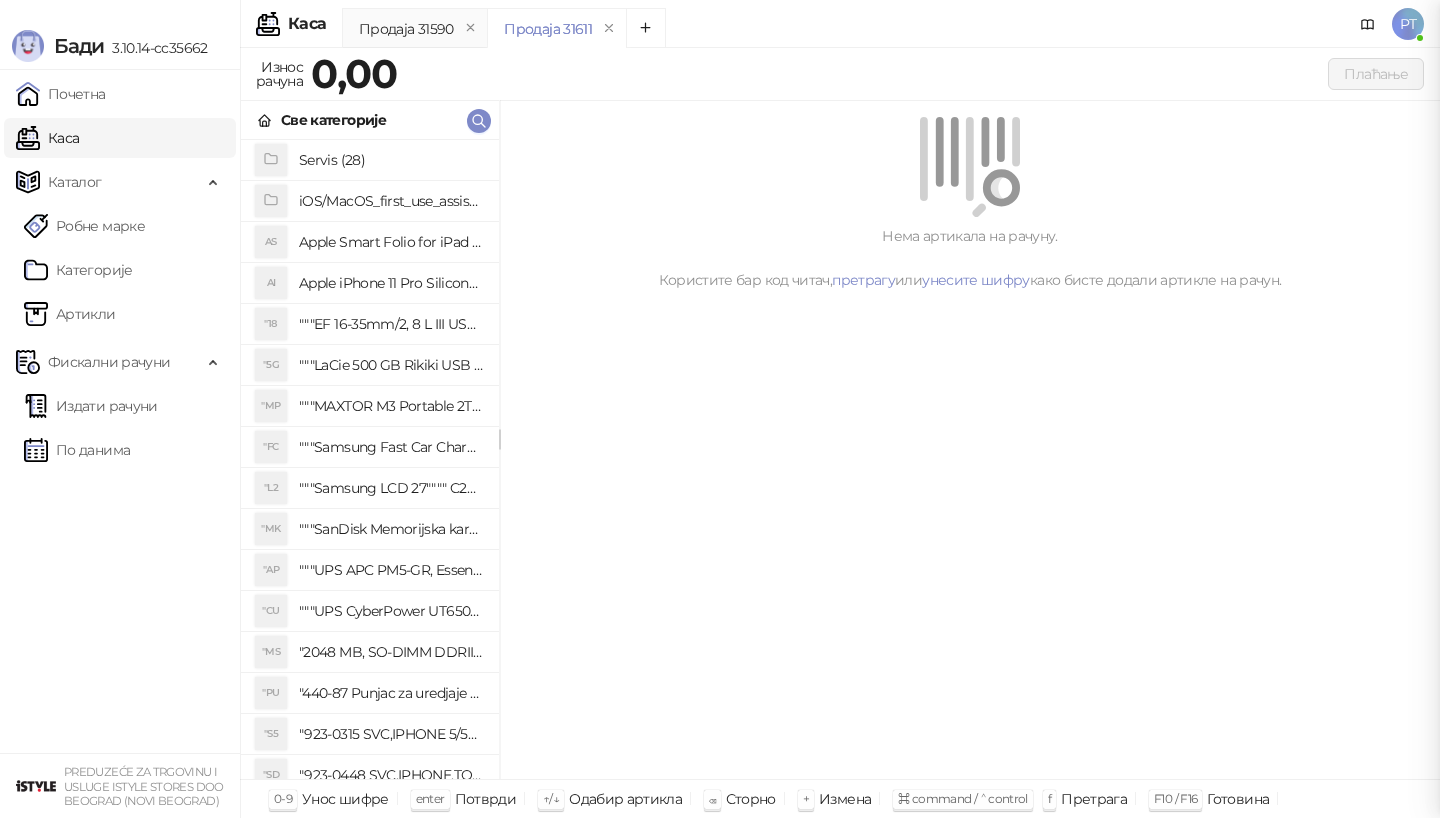 scroll, scrollTop: 0, scrollLeft: 0, axis: both 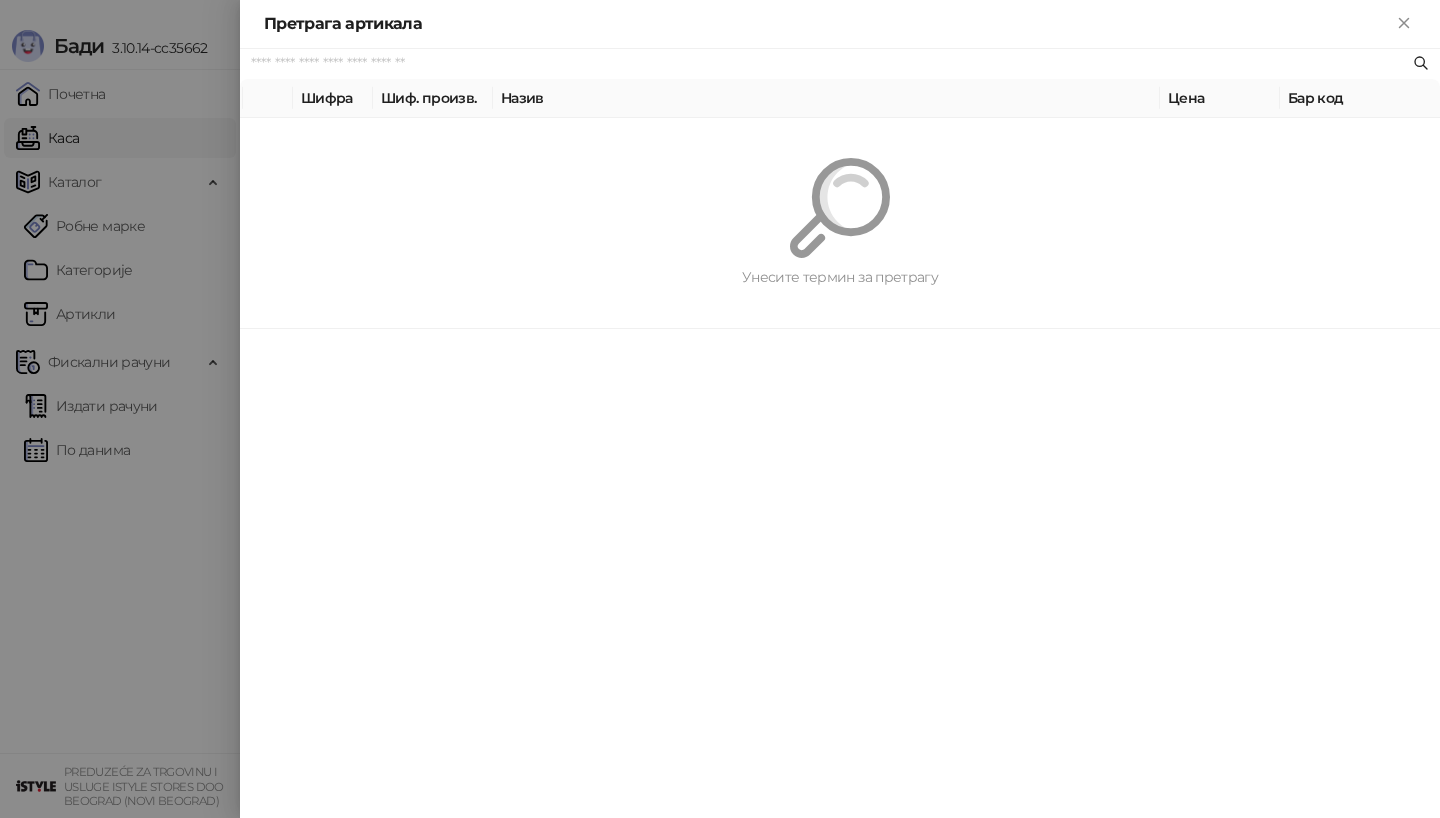 paste on "*********" 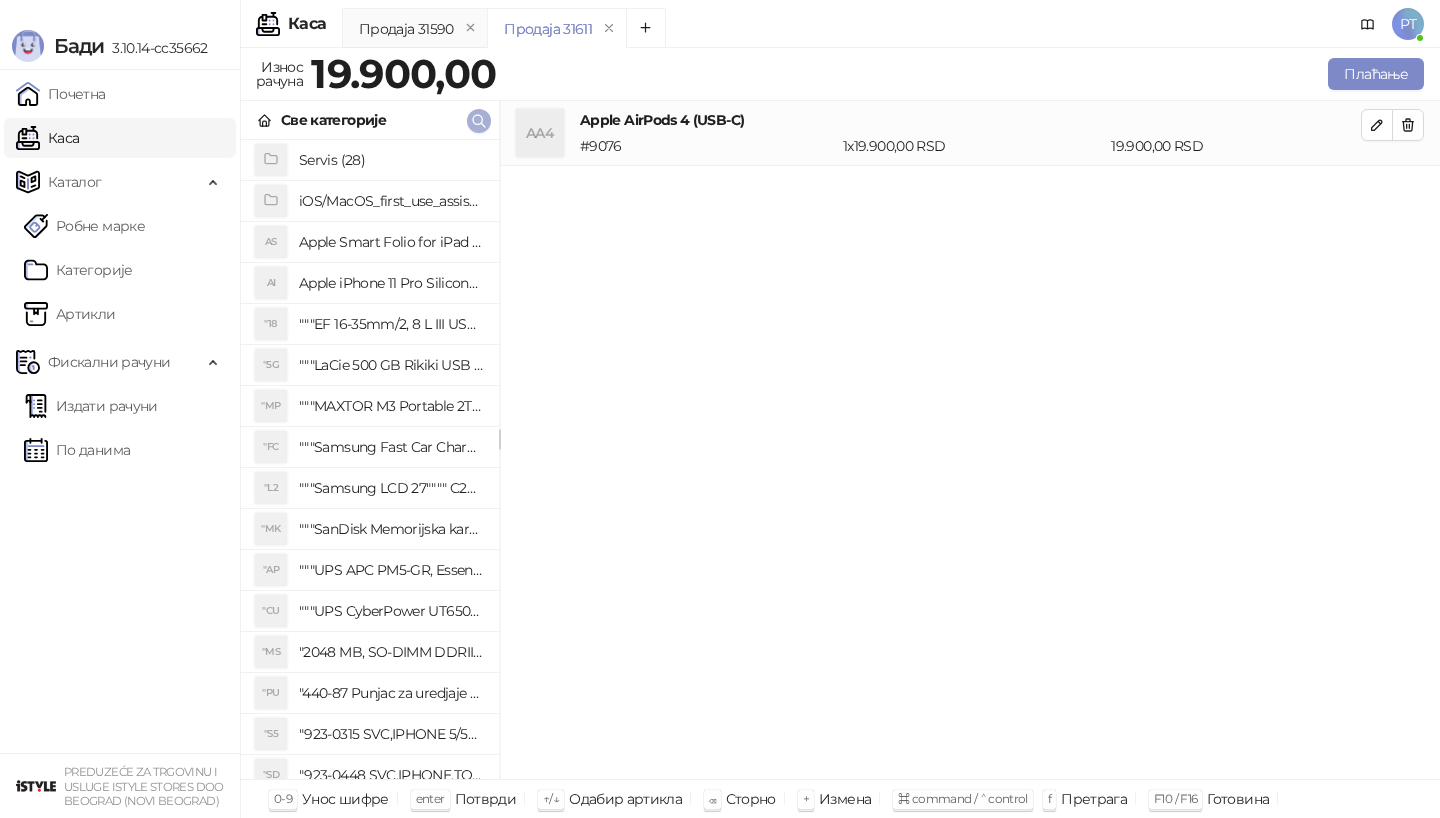 click 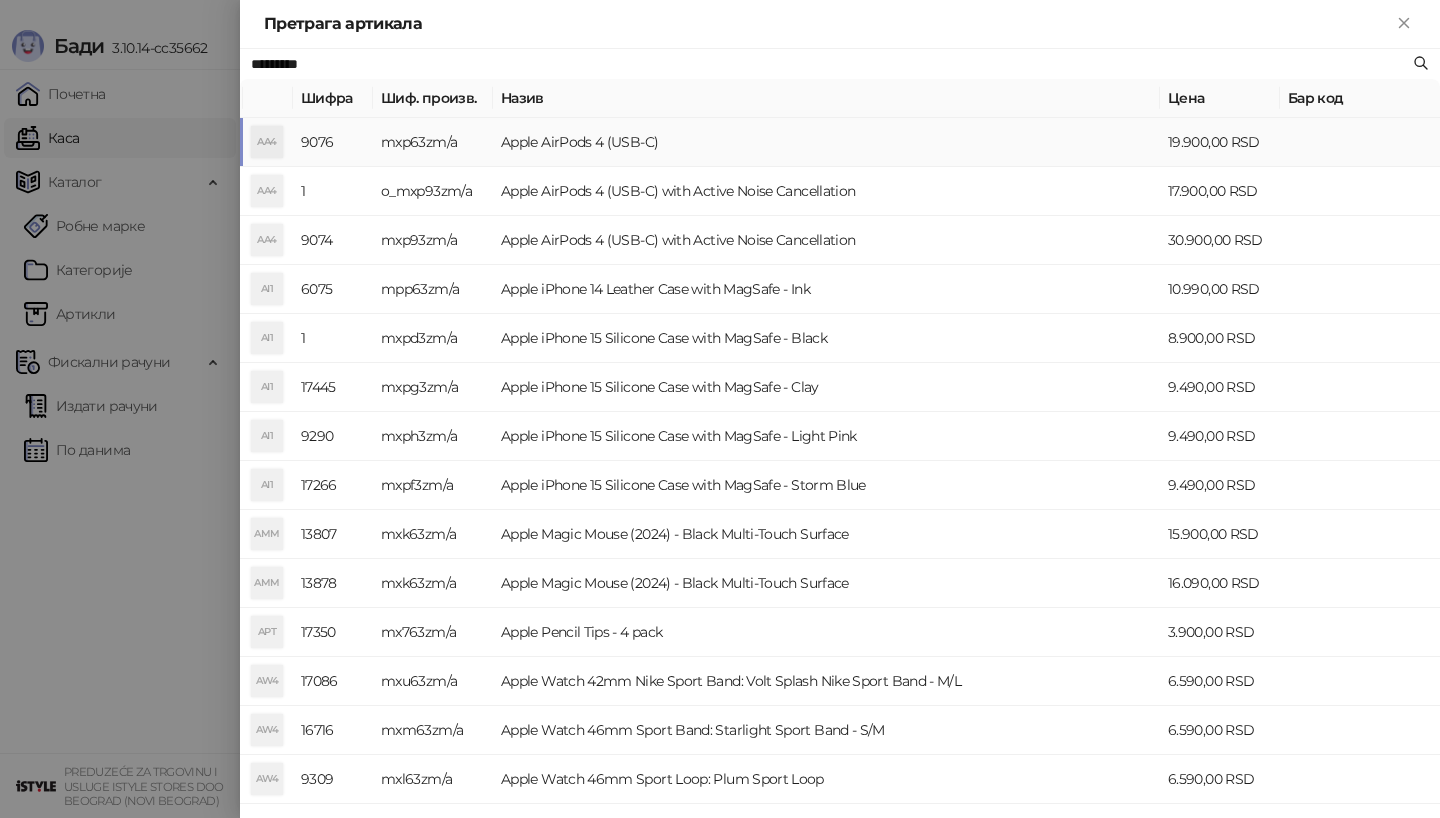 paste on "**********" 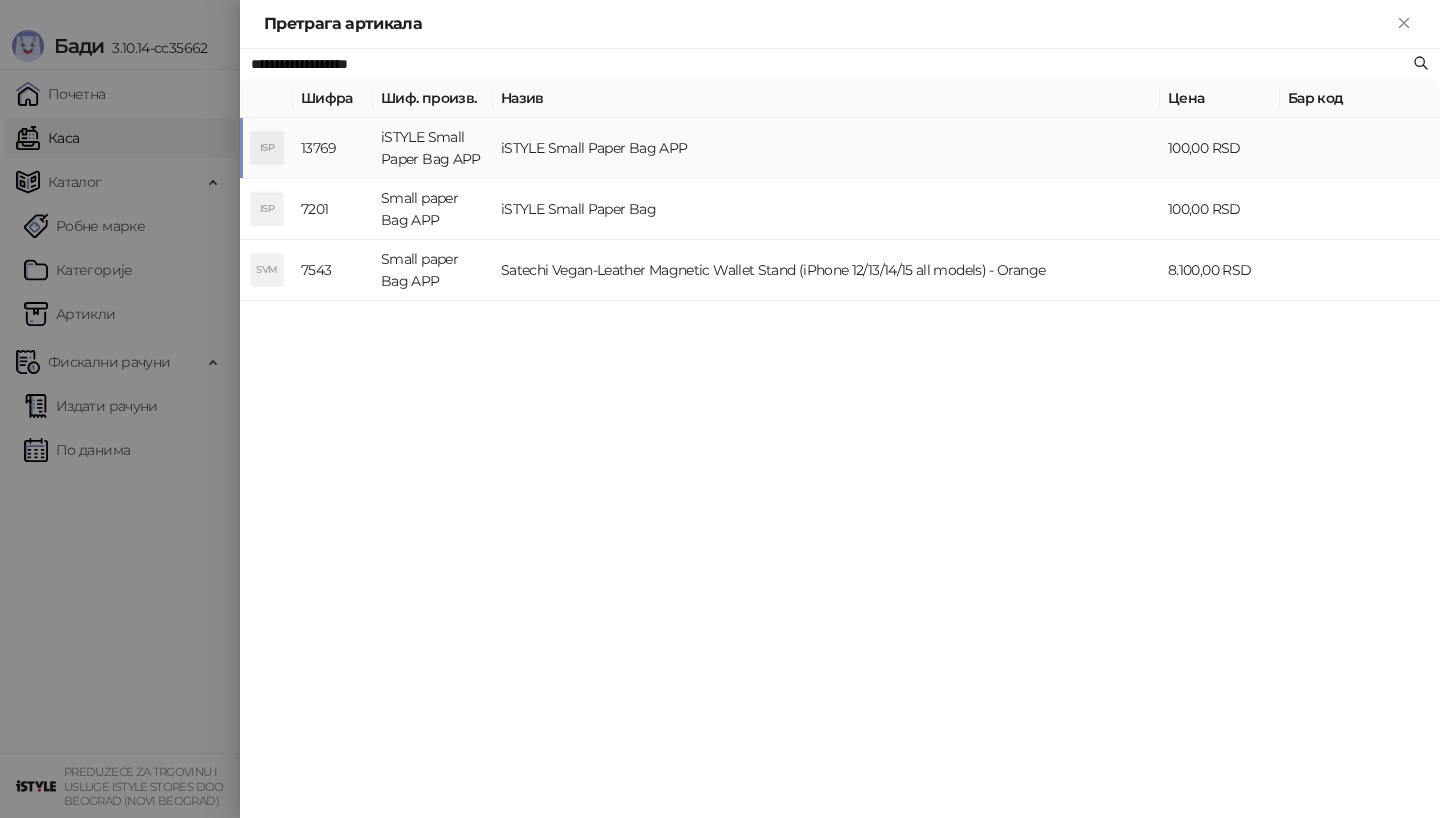 type on "**********" 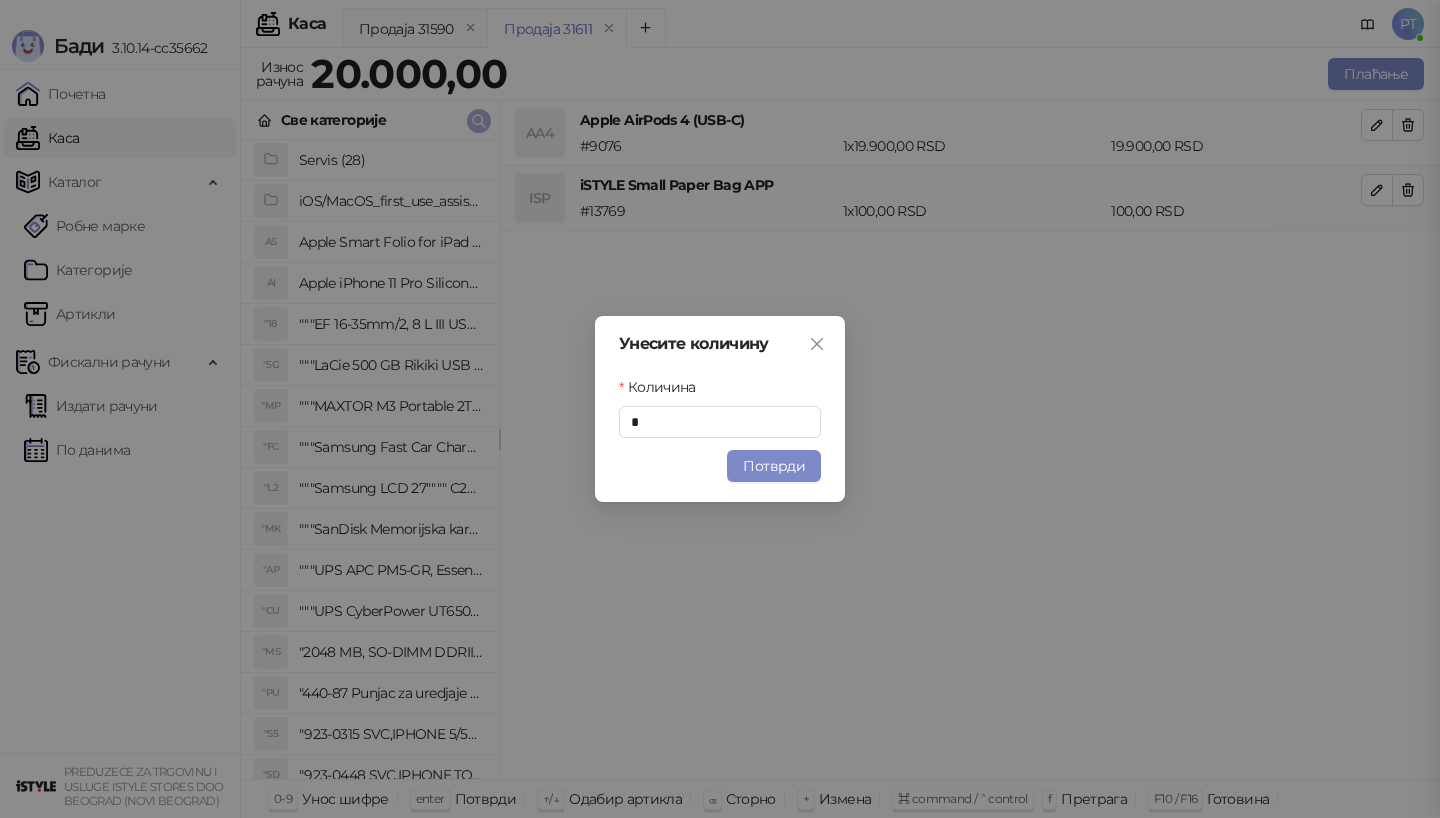 type 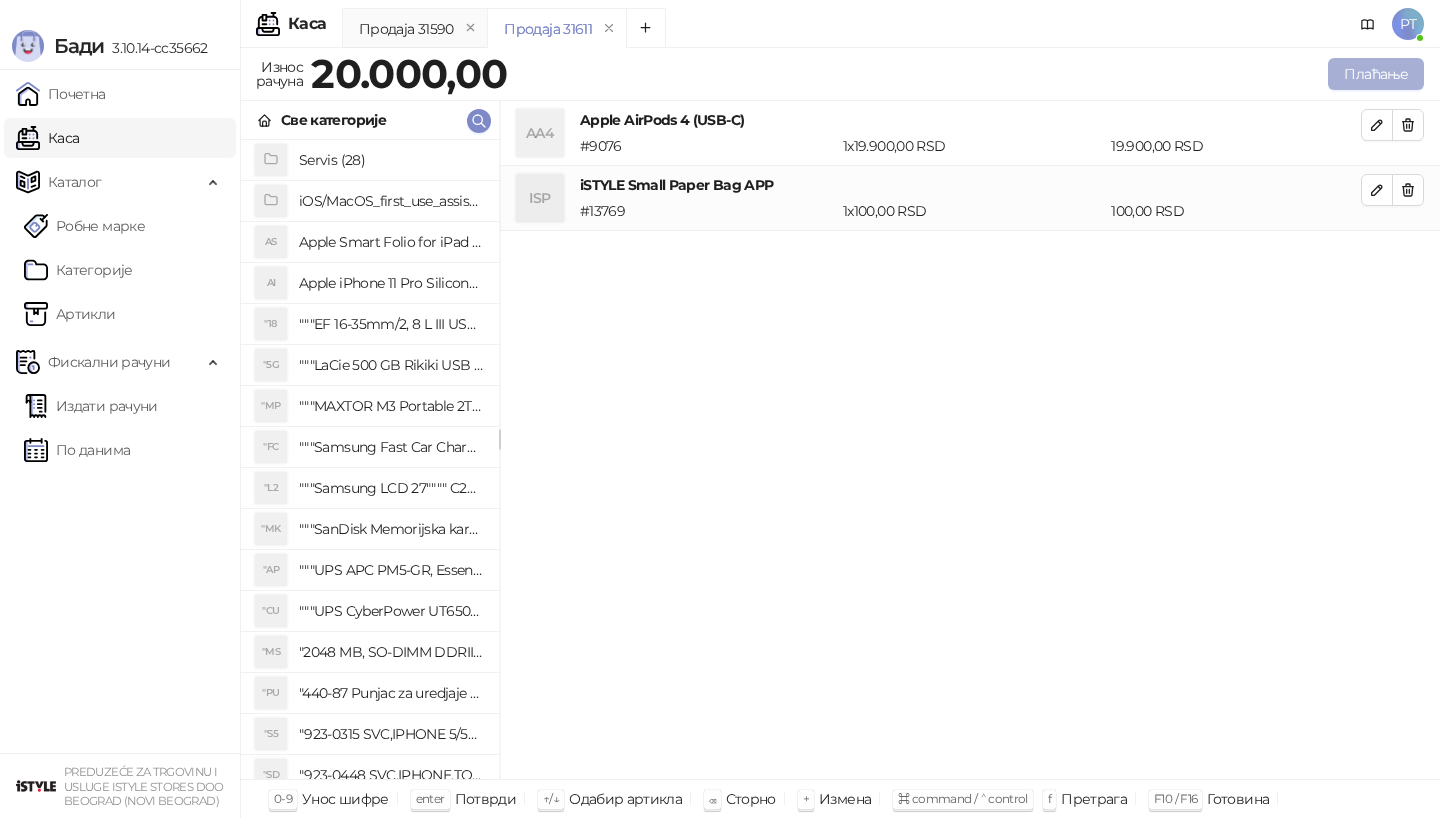 click on "Плаћање" at bounding box center [1376, 74] 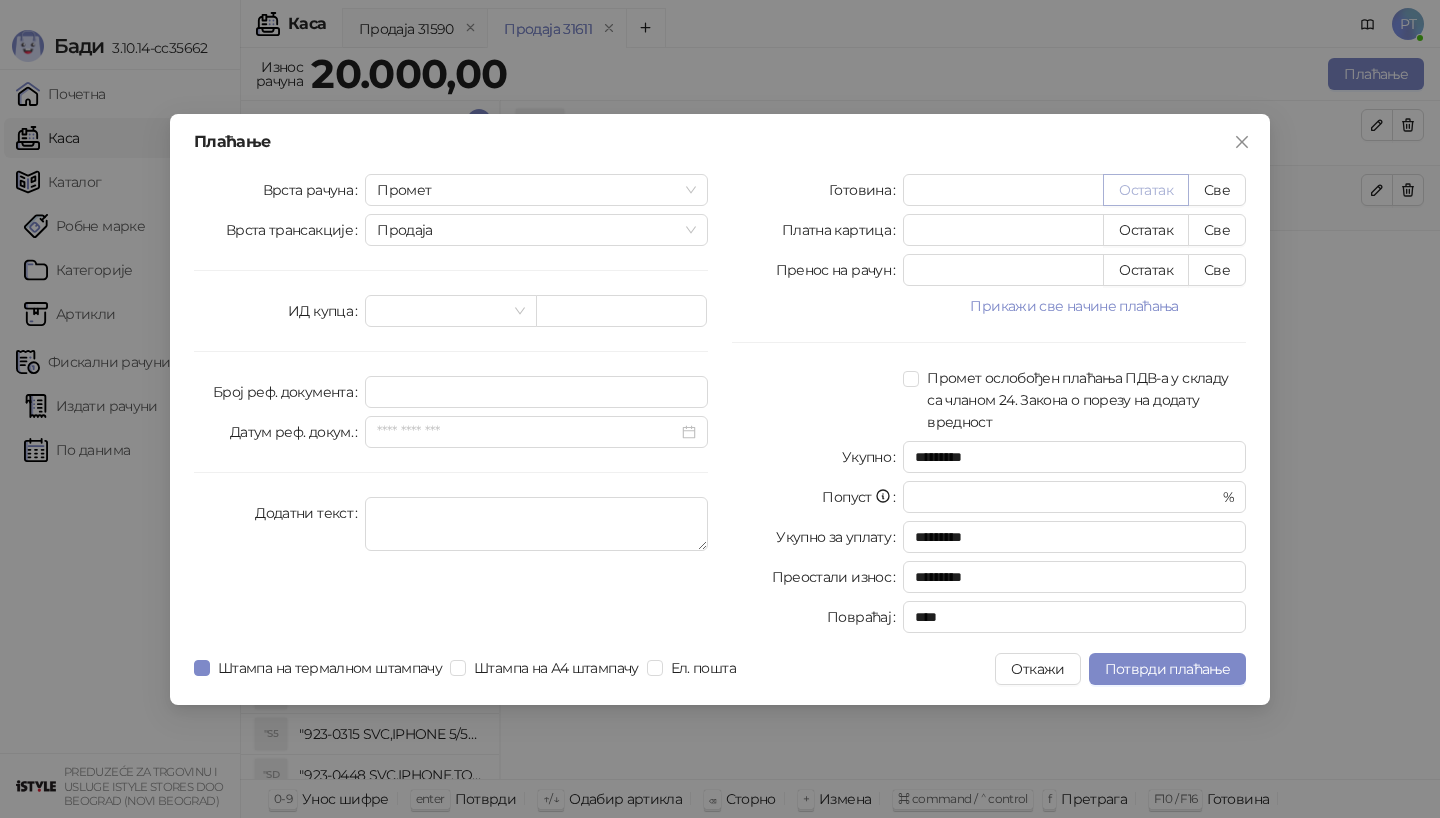 click on "Остатак" at bounding box center [1146, 190] 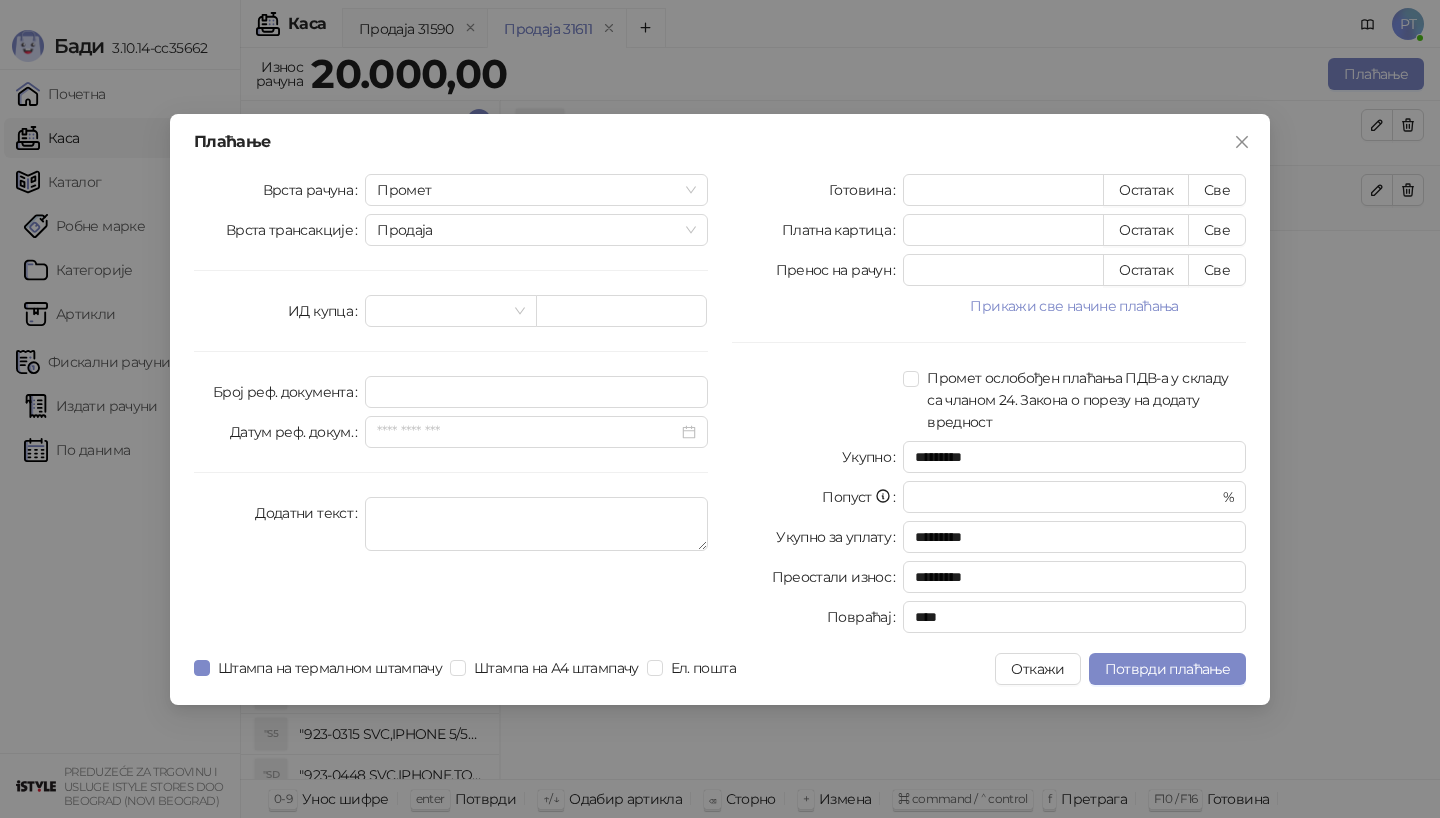 type on "*****" 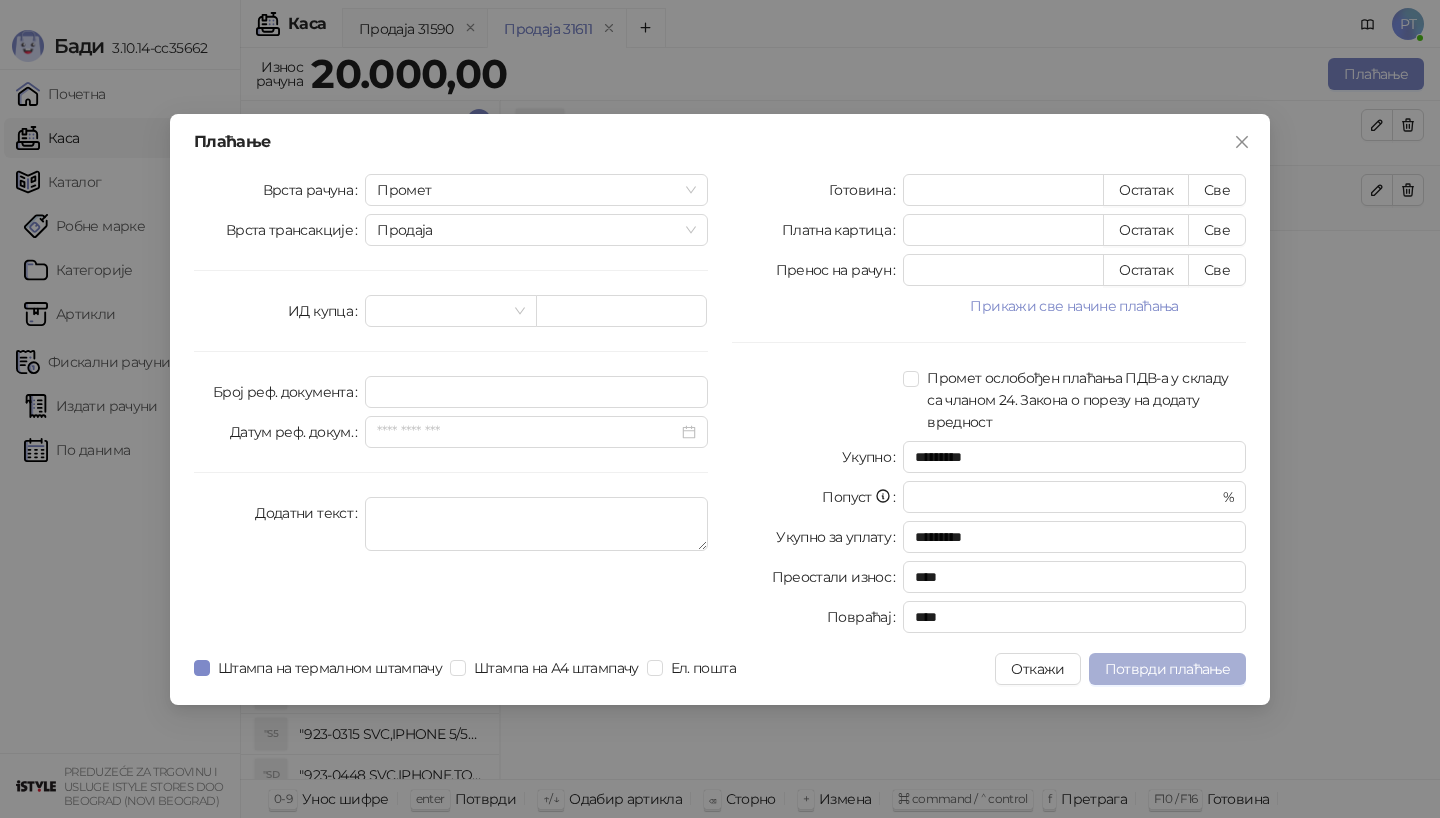 click on "Потврди плаћање" at bounding box center [1167, 669] 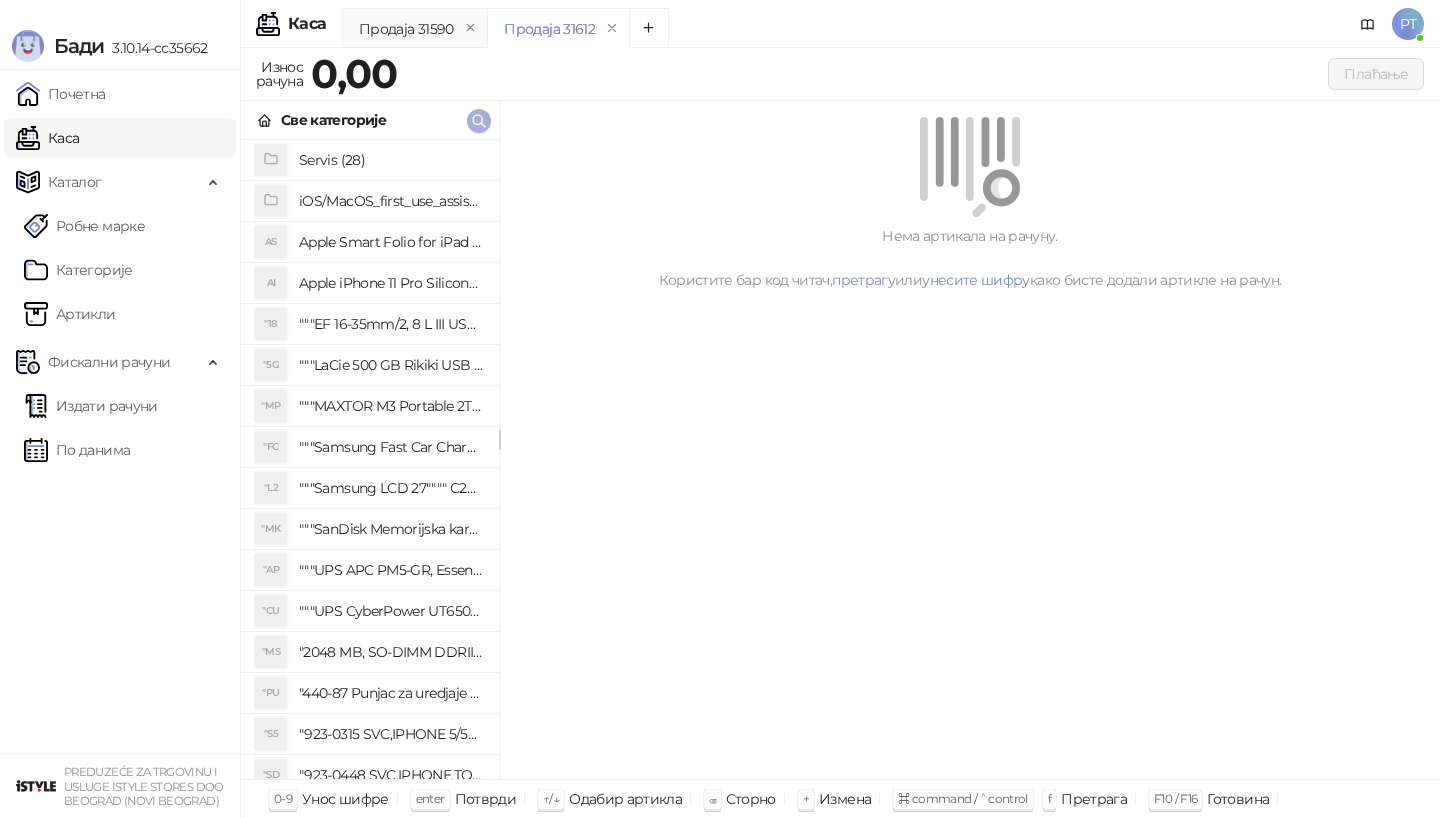 click 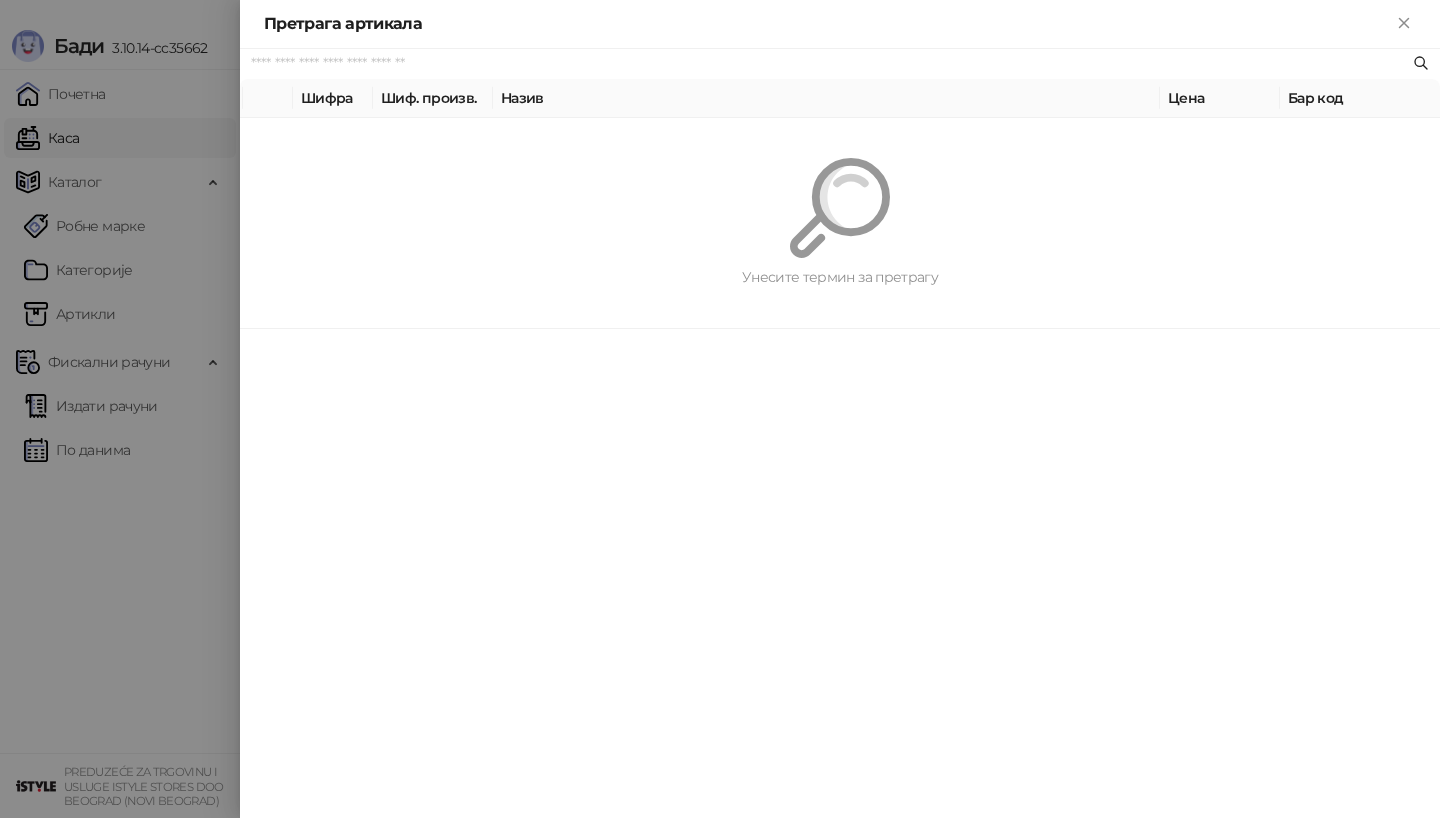 paste on "**********" 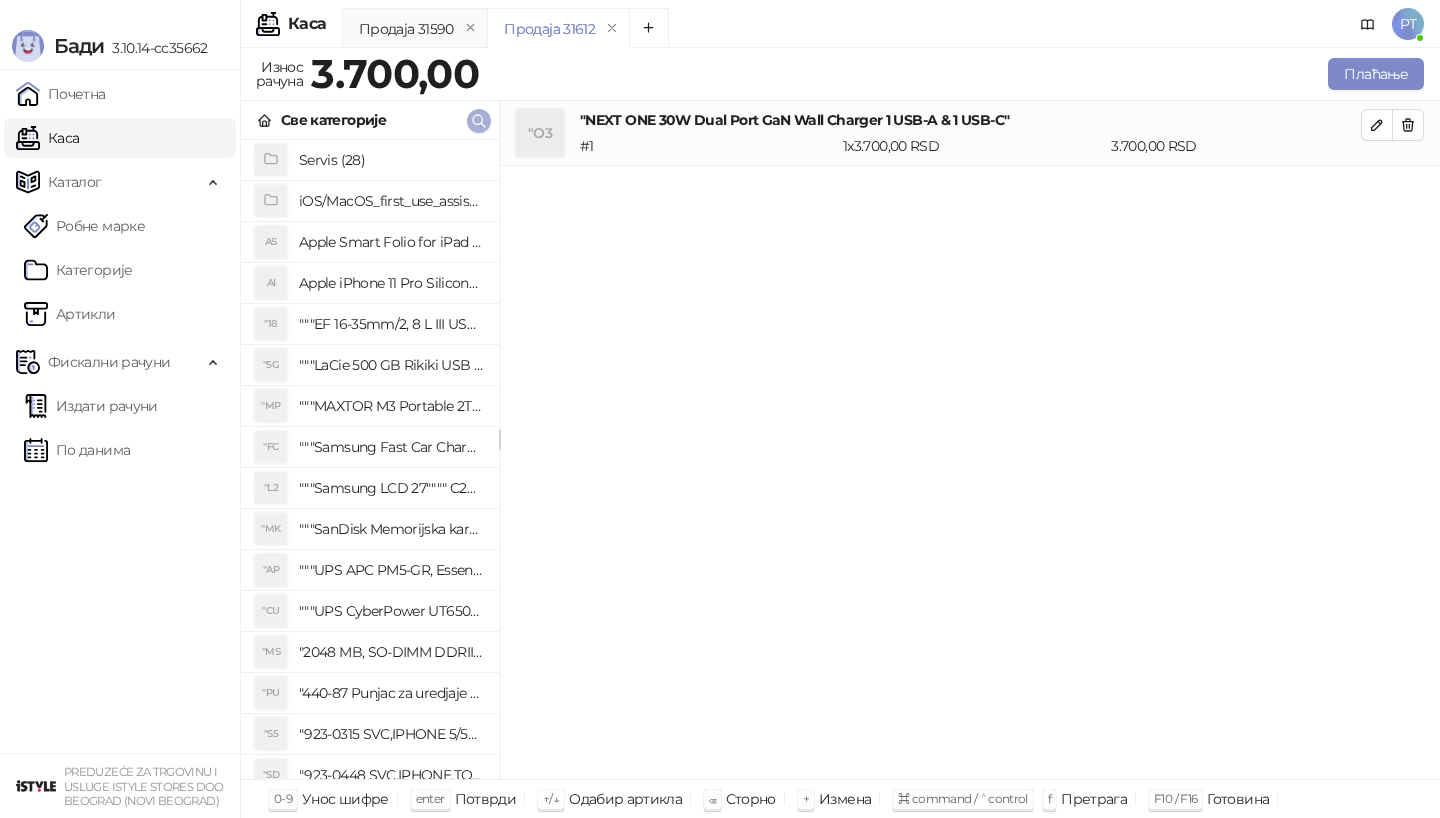 click 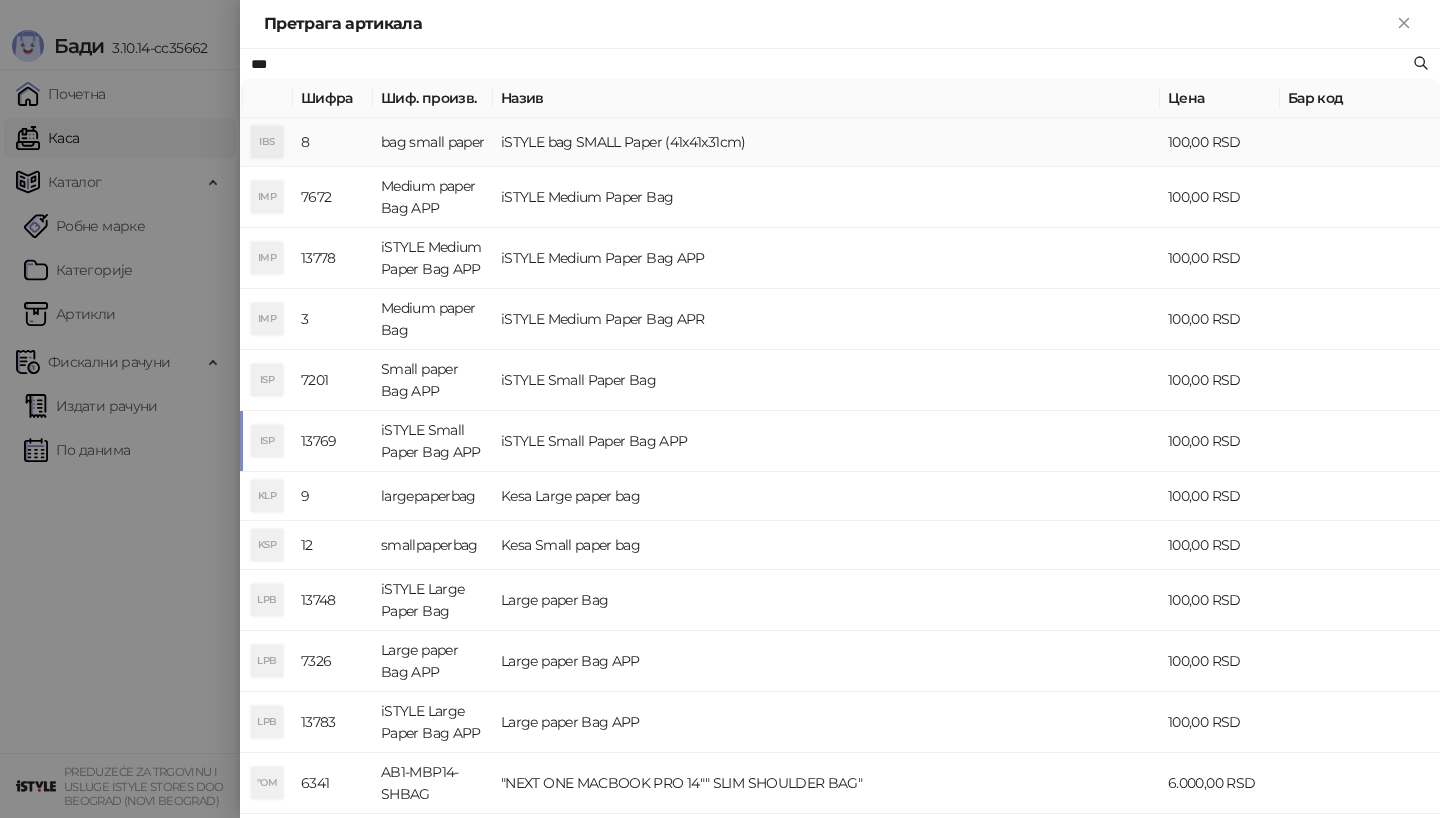 type on "***" 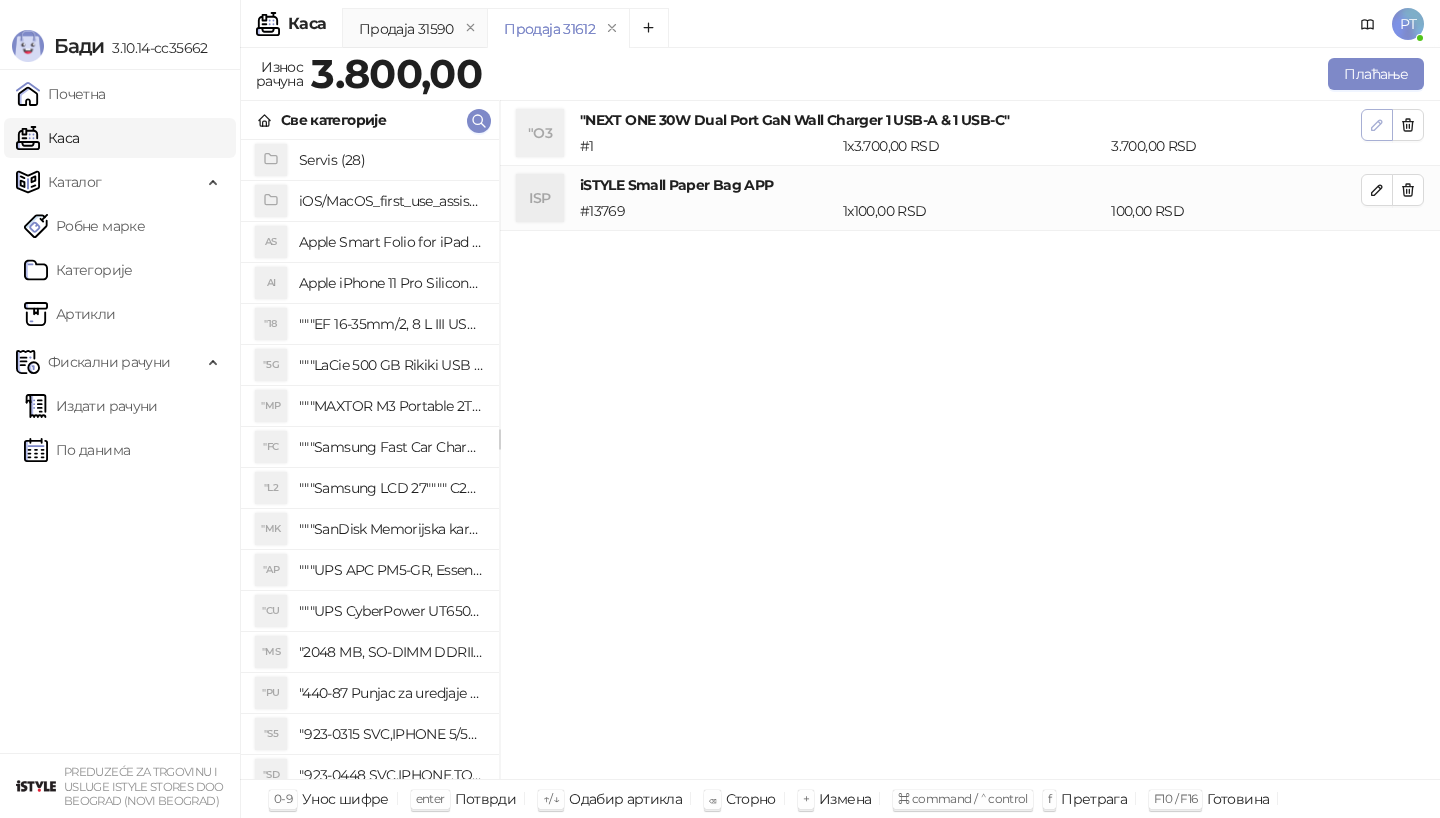 click 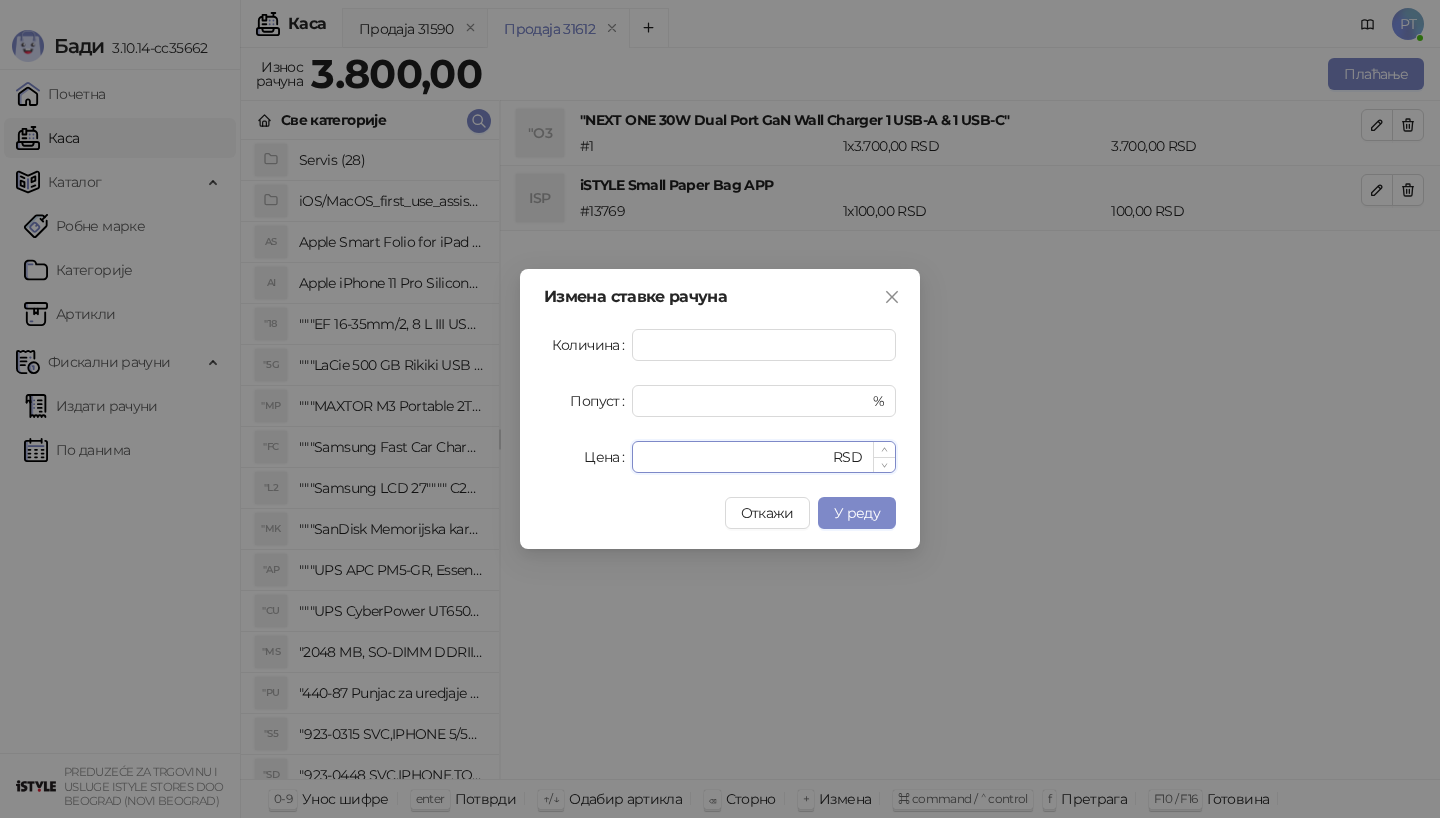 click on "****" at bounding box center [736, 457] 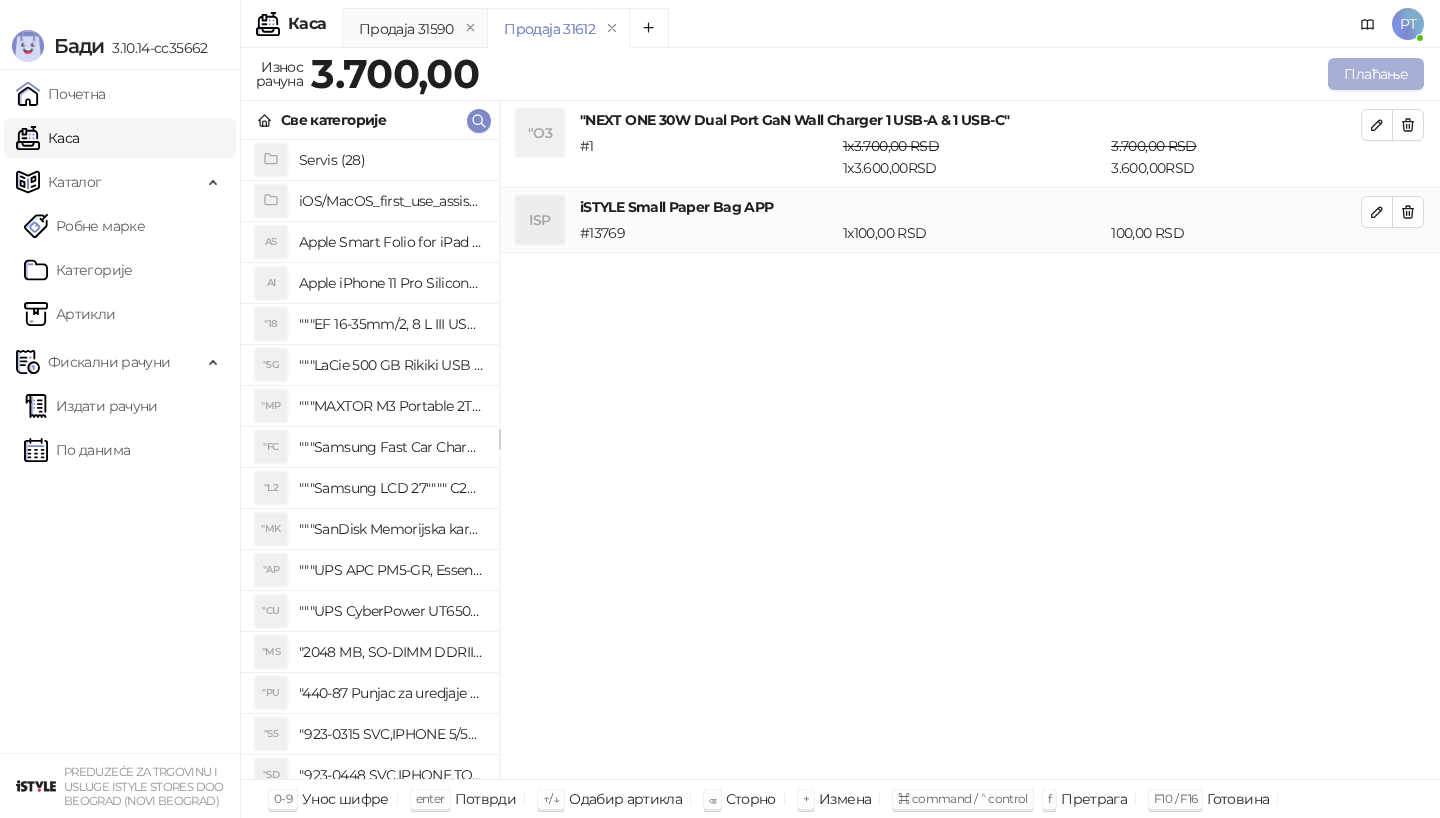 click on "Плаћање" at bounding box center [1376, 74] 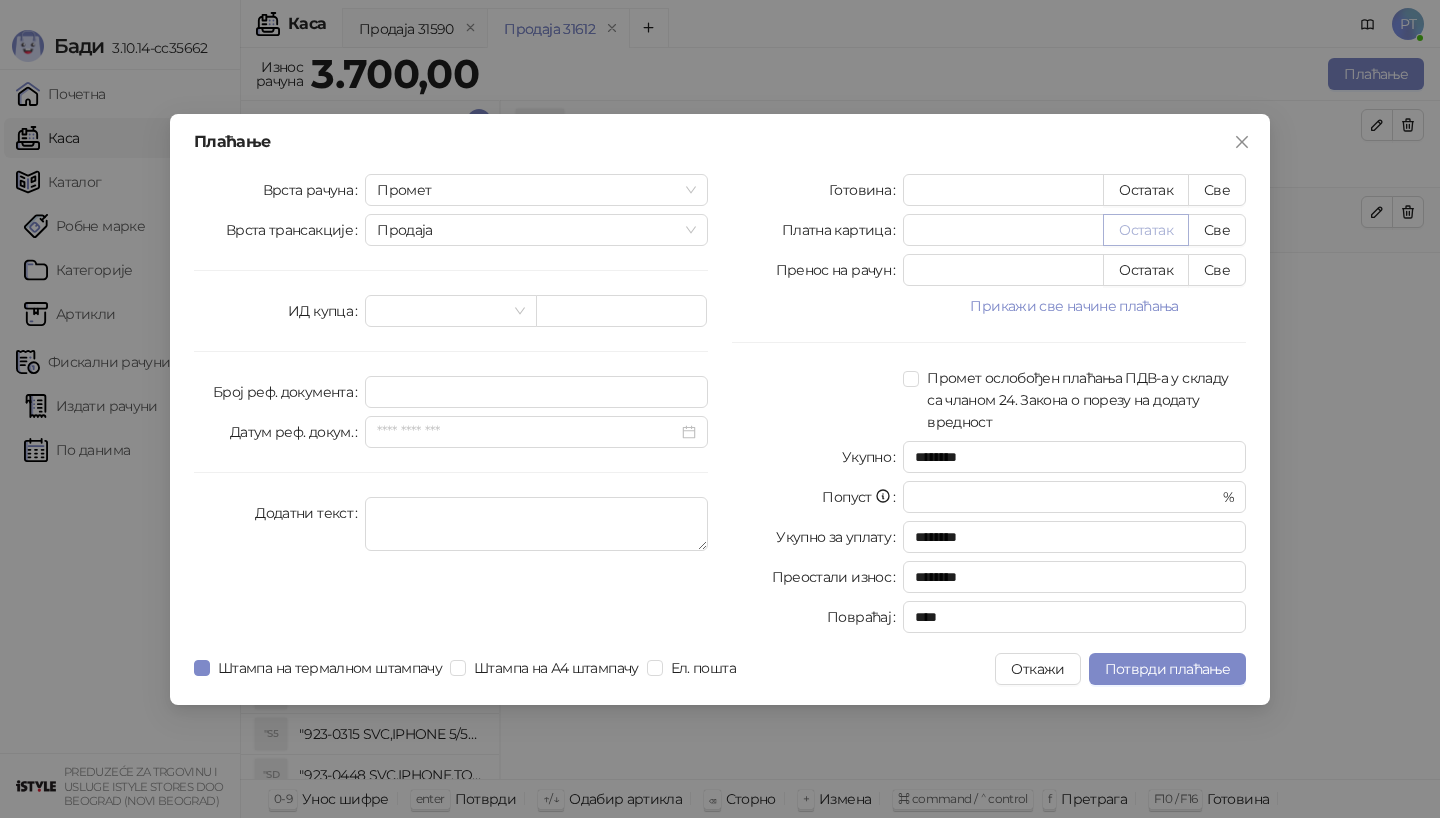click on "Остатак" at bounding box center [1146, 230] 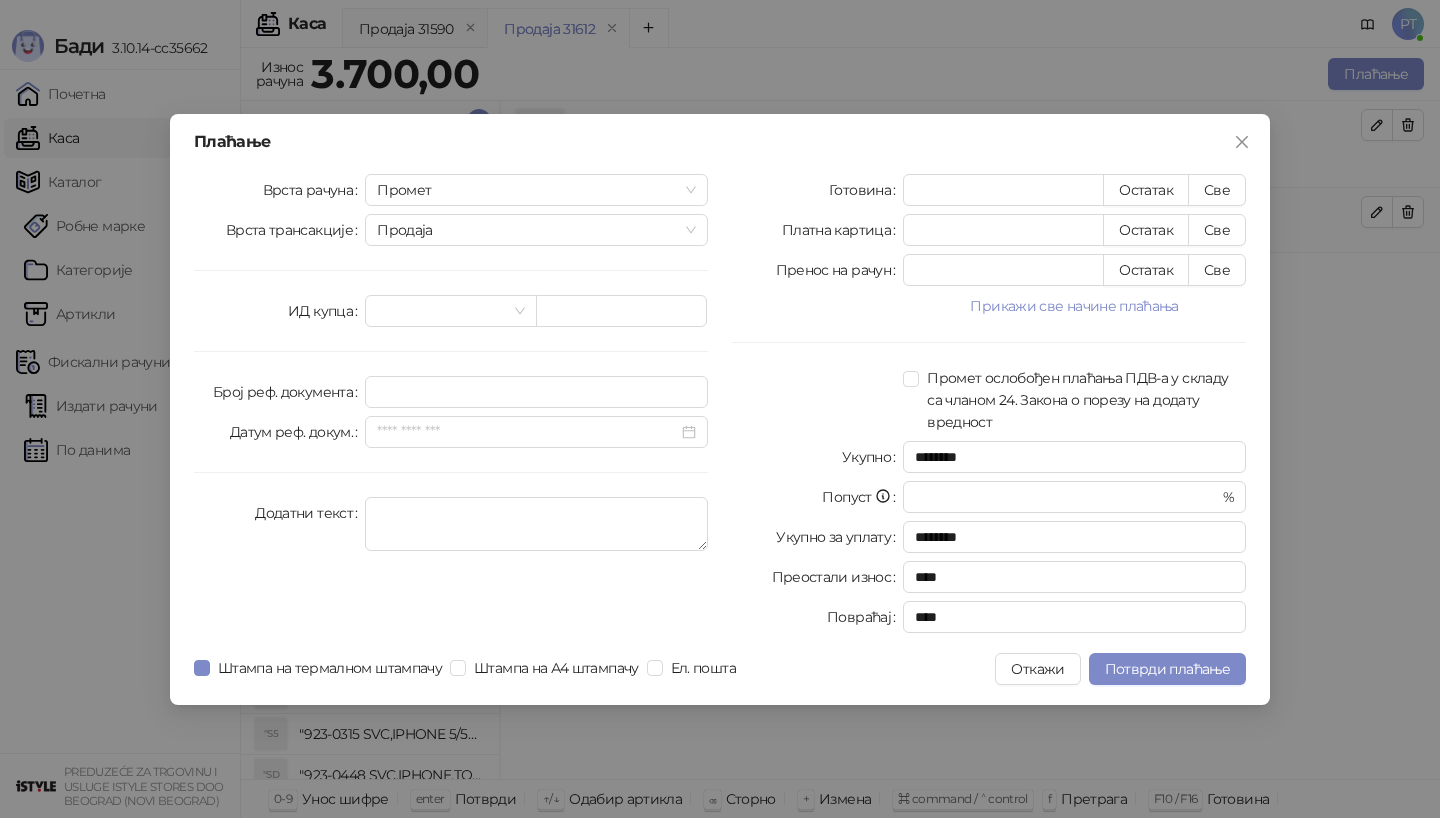 click on "Готовина * Остатак Све Платна картица **** Остатак Све Пренос на рачун * Остатак Све Прикажи све начине плаћања Ваучер * Остатак Све Чек * Остатак Све Инстант плаћање * Остатак Све Друго безготовинско * Остатак Све   Промет ослобођен плаћања ПДВ-а у складу са чланом 24. Закона о порезу на додату вредност Укупно ******** Попуст   * % Укупно за уплату ******** Преостали износ **** Повраћај ****" at bounding box center (989, 407) 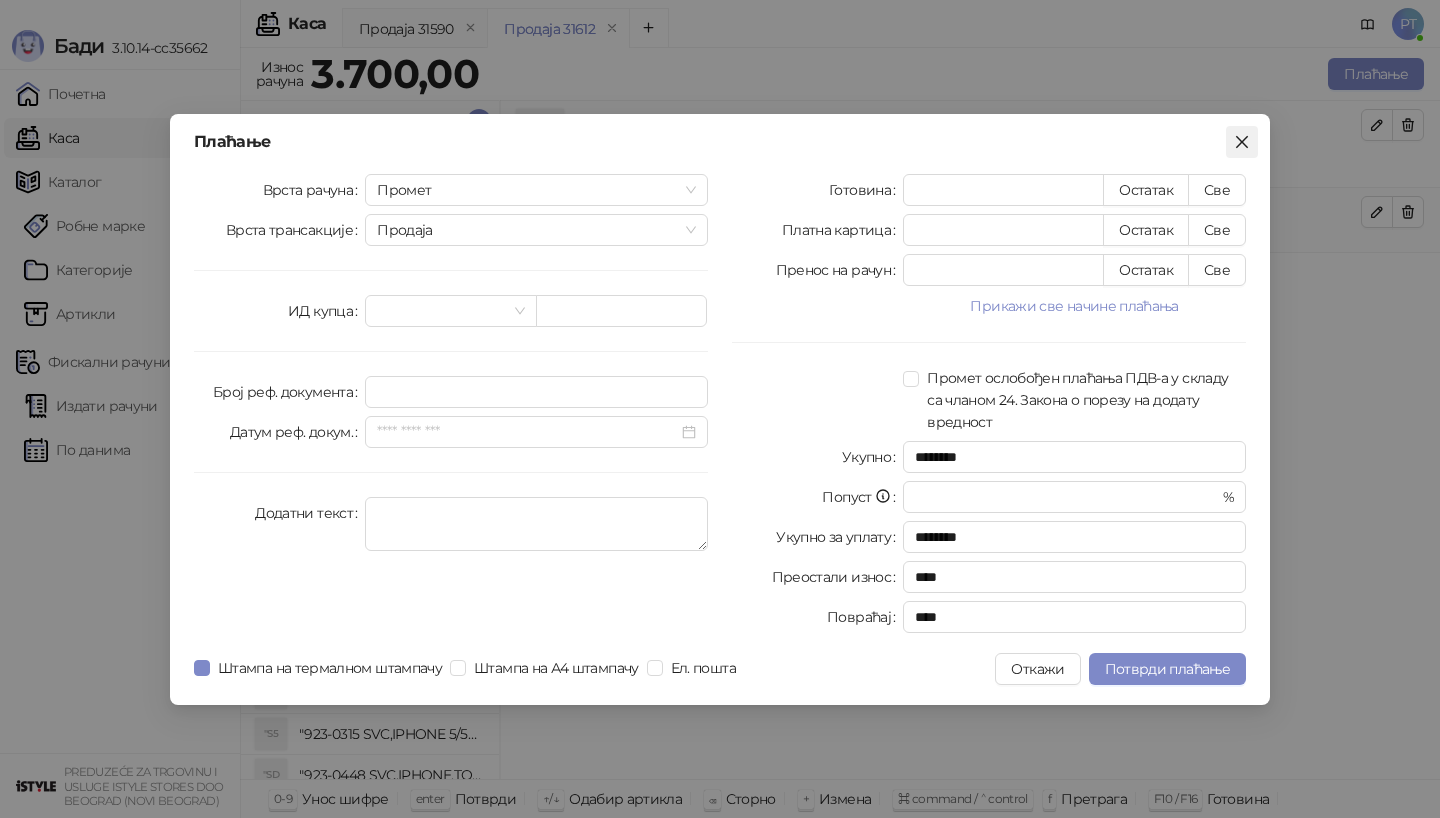 click 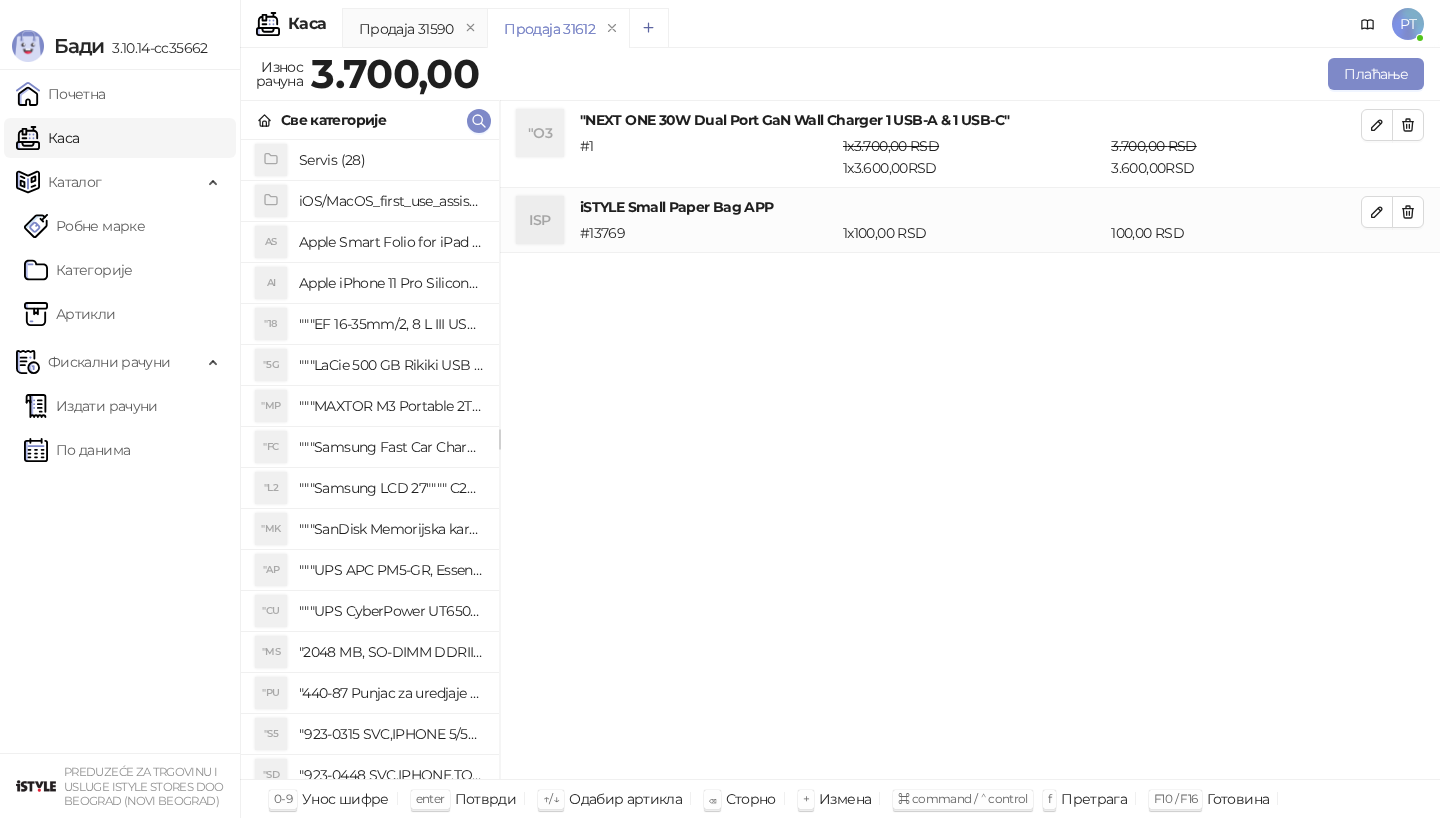 click 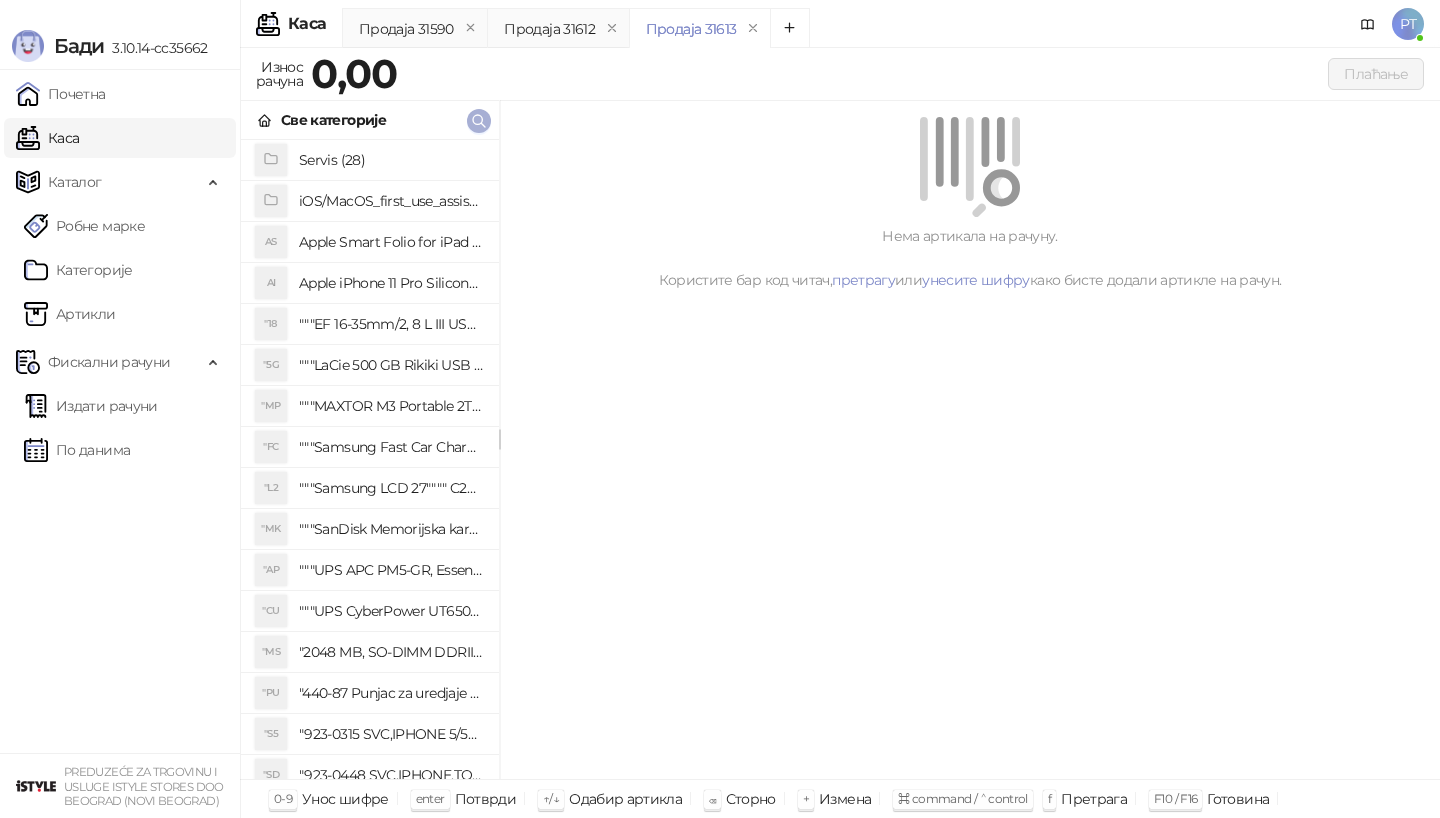 click at bounding box center [479, 120] 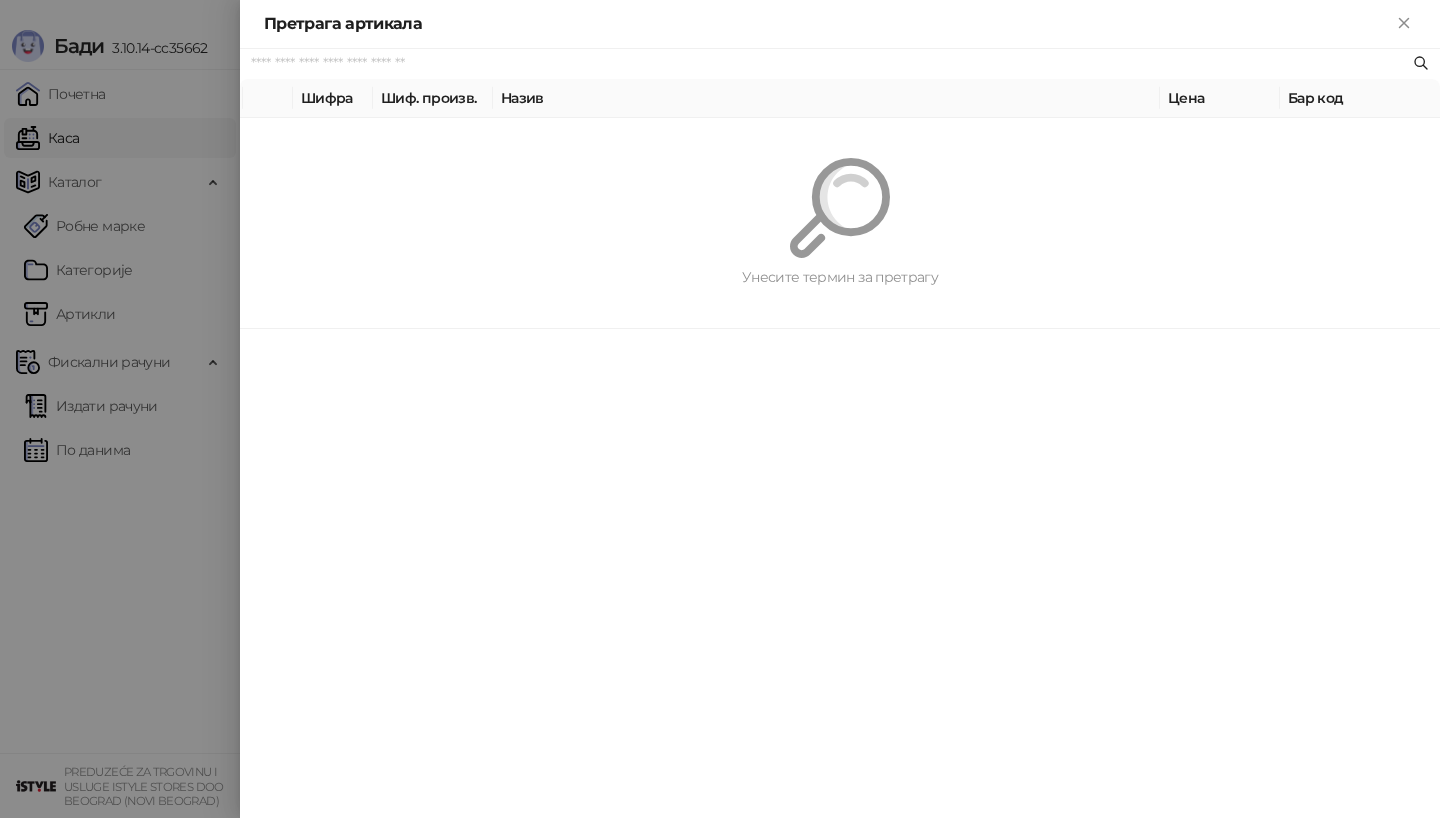 paste on "*********" 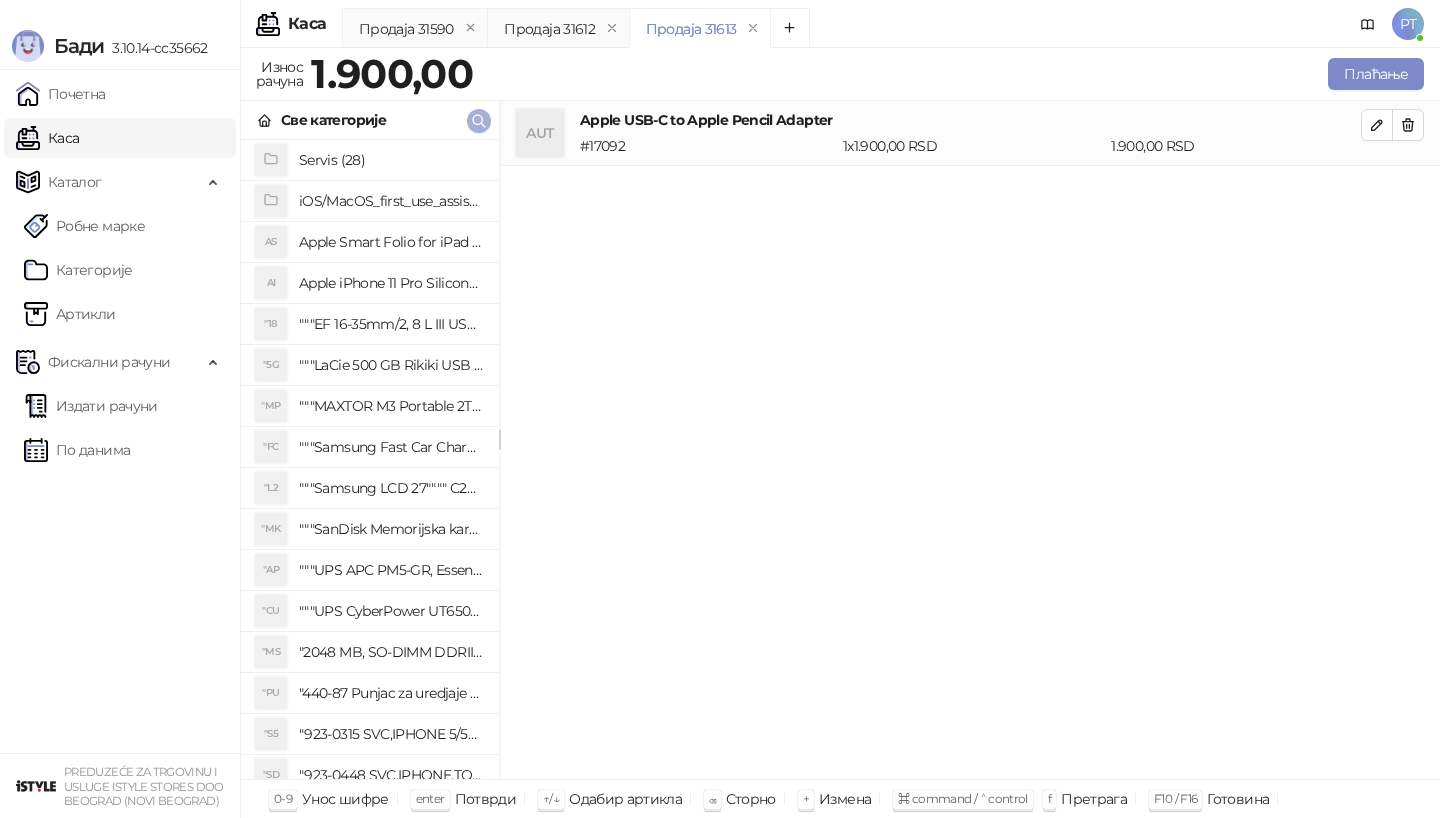 click 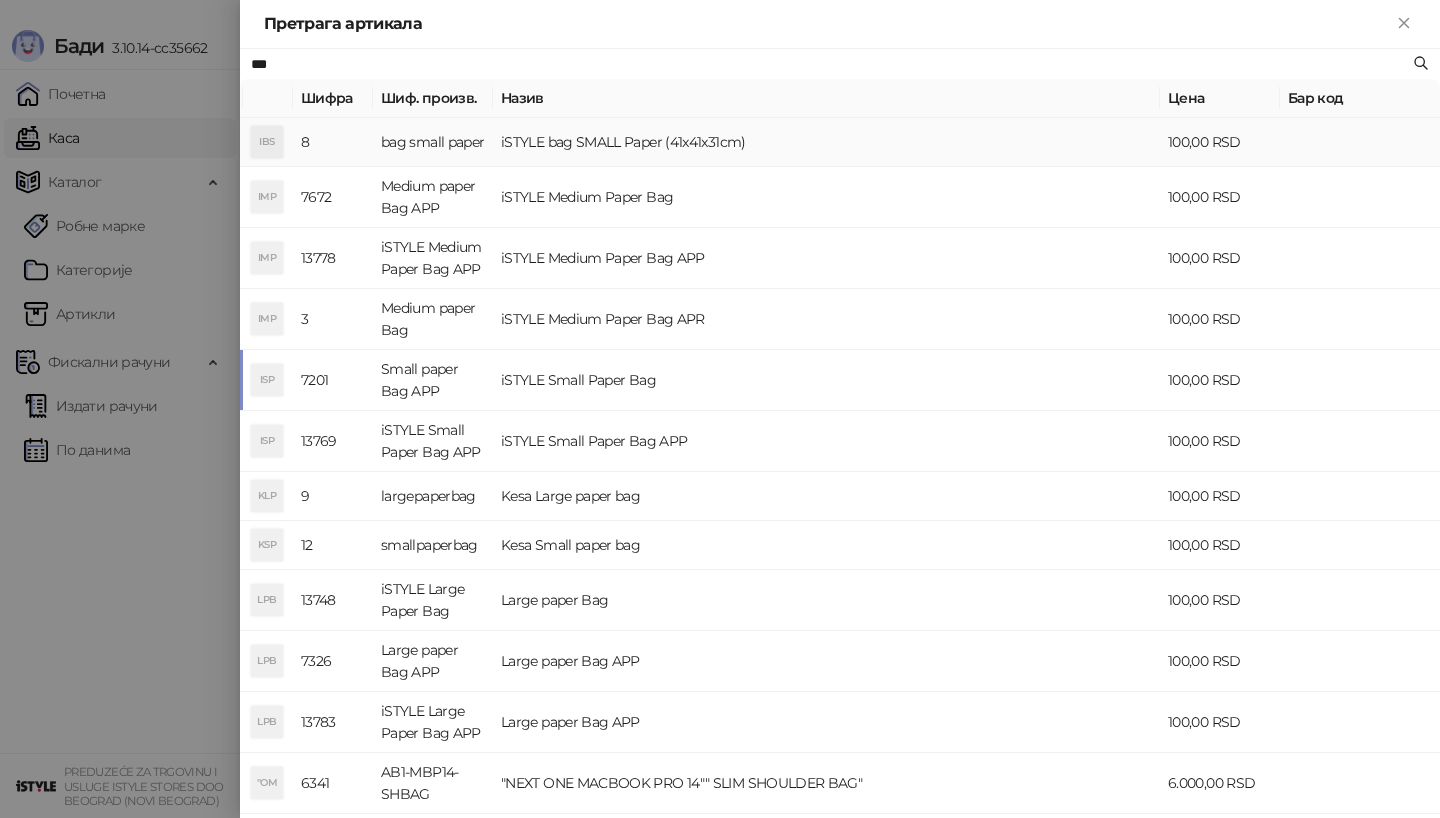 type on "***" 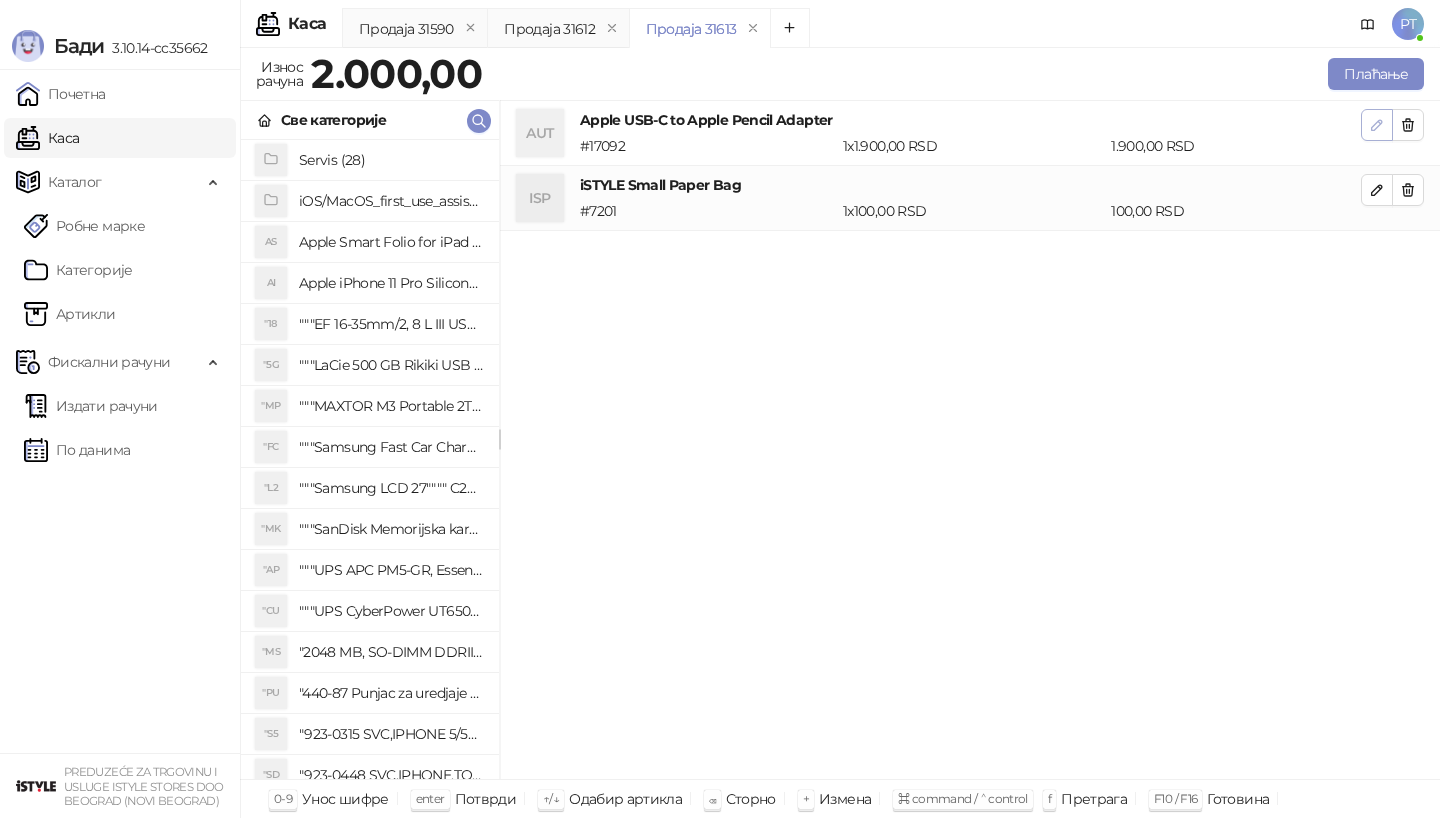 click 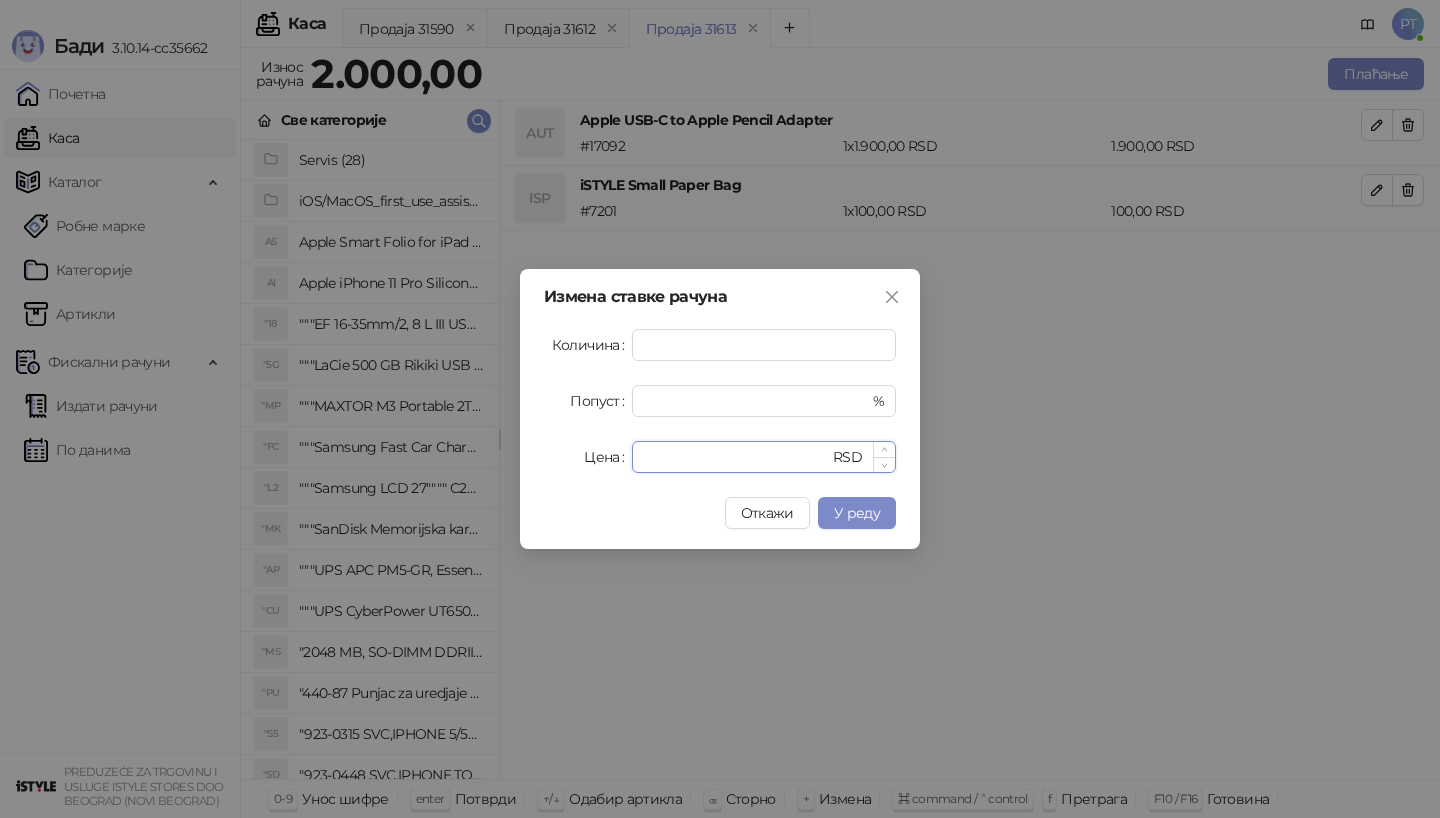 click on "****" at bounding box center [736, 457] 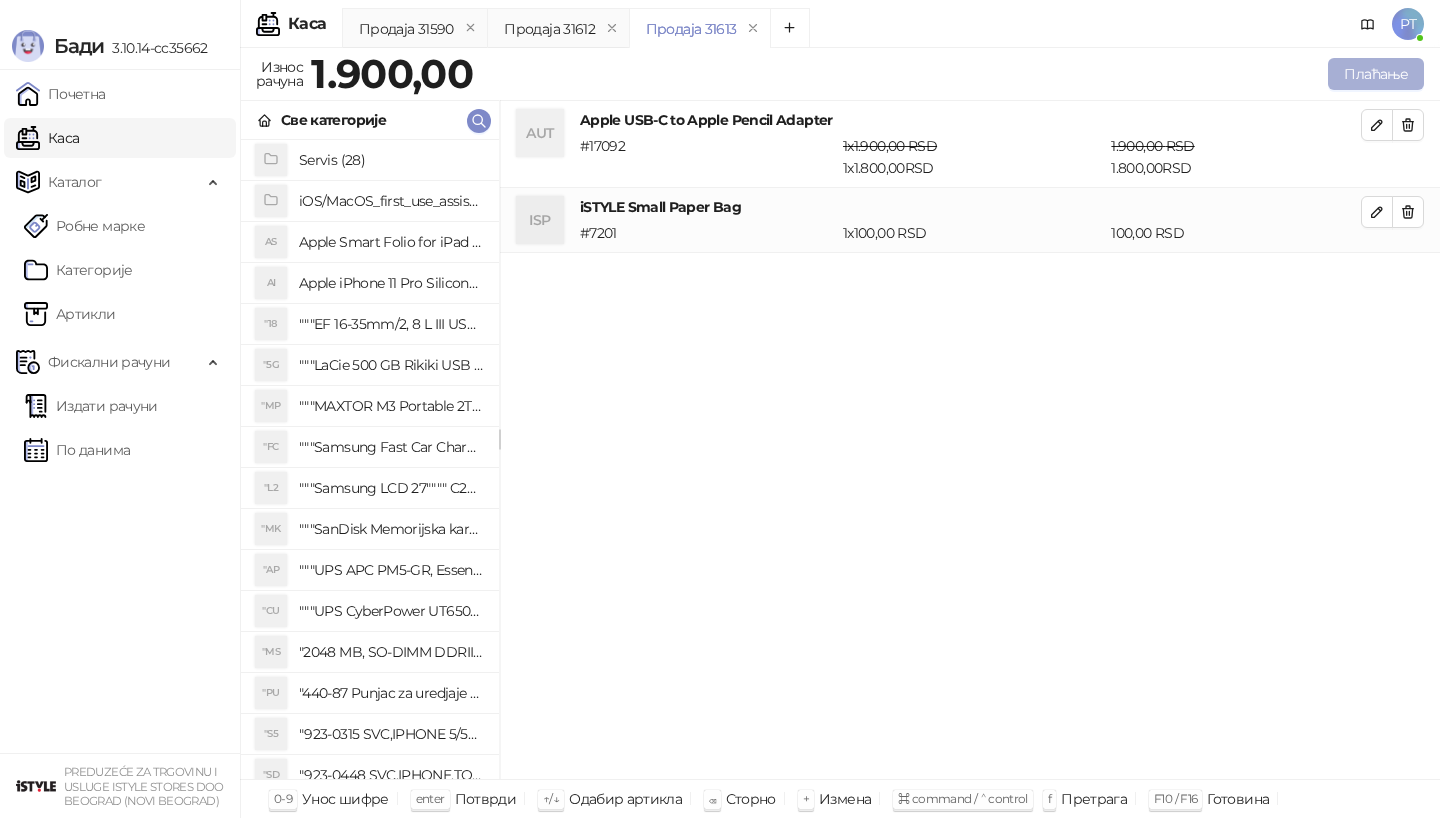 click on "Плаћање" at bounding box center [1376, 74] 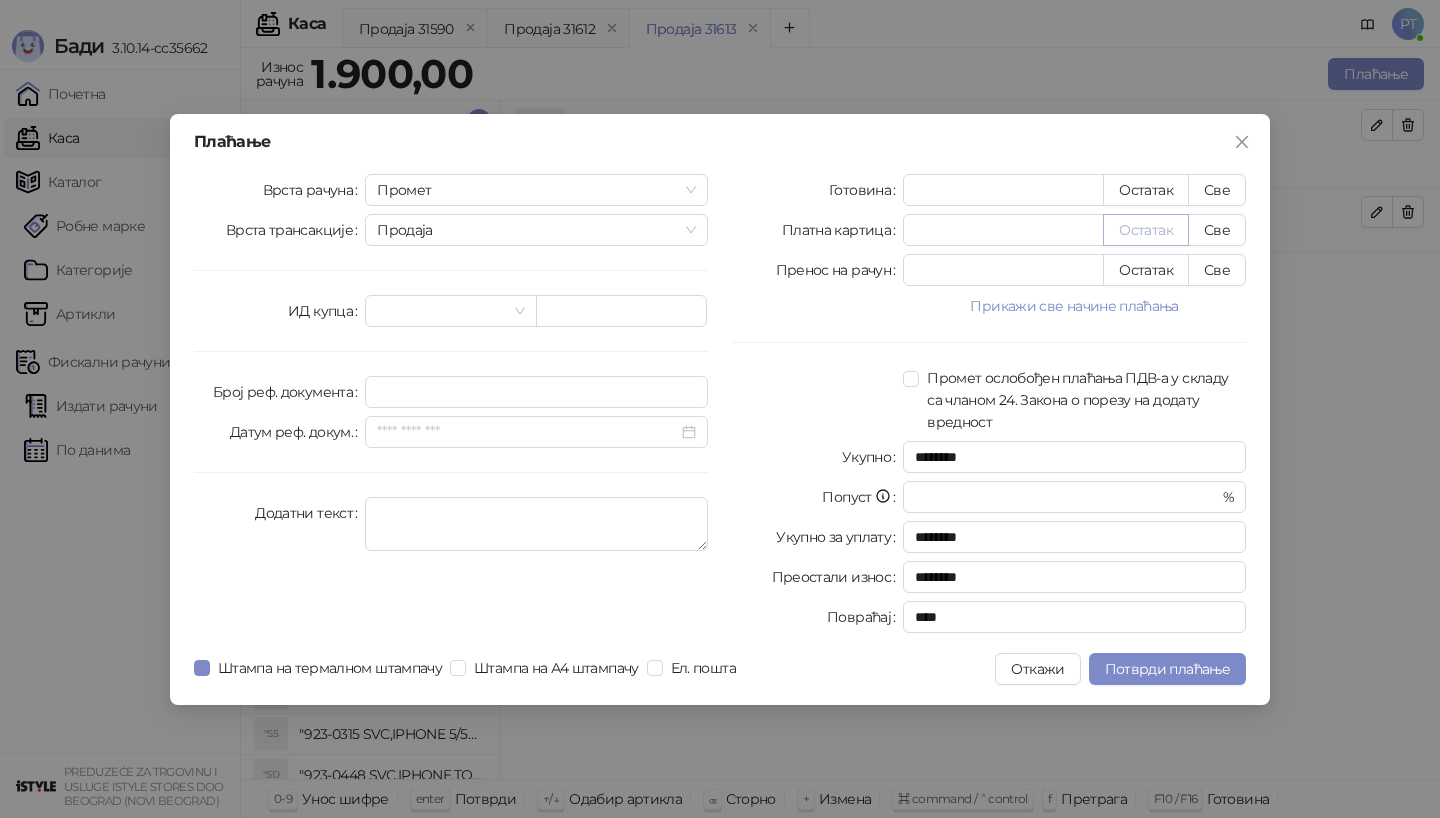 click on "Остатак" at bounding box center (1146, 230) 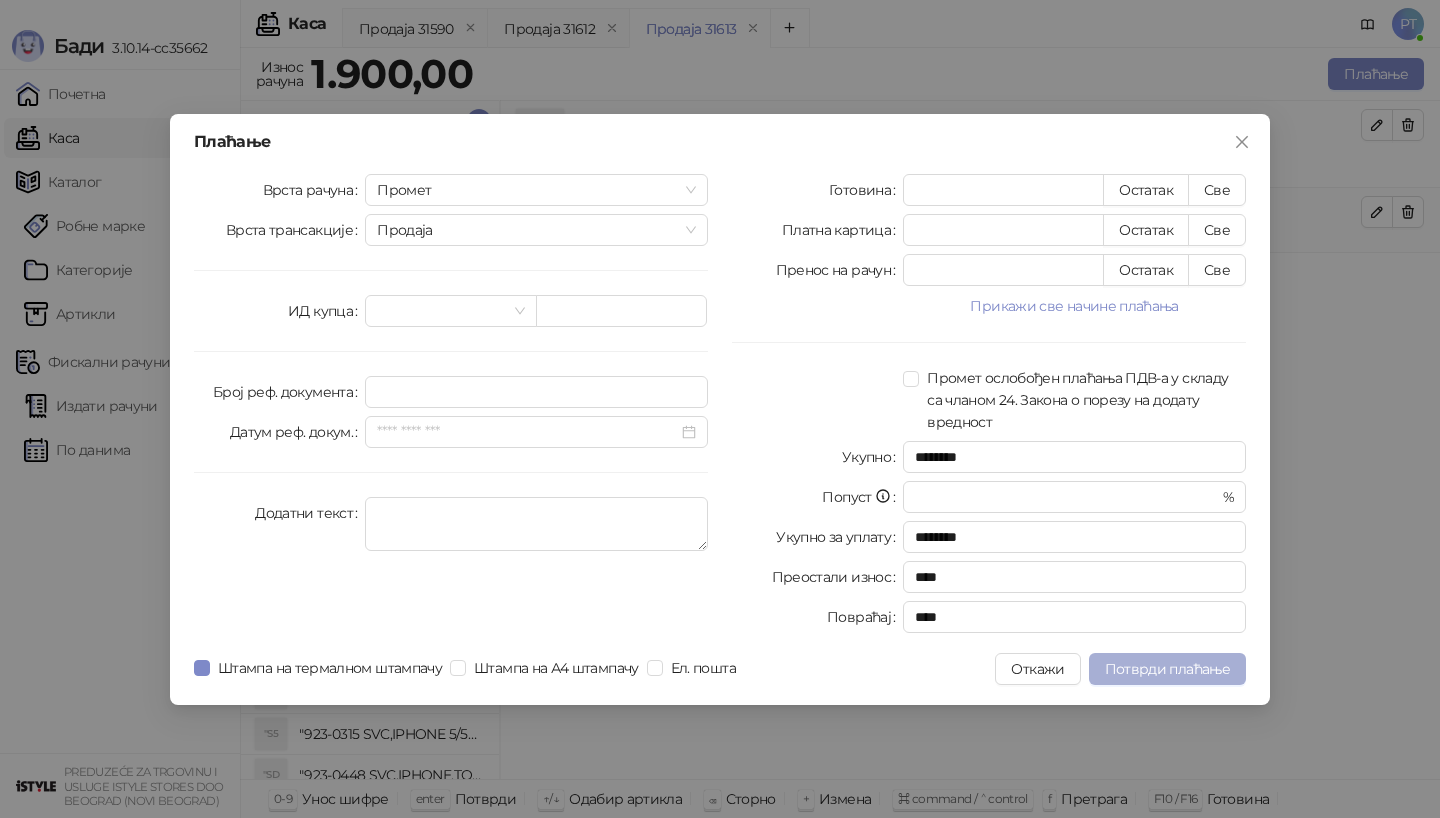 click on "Потврди плаћање" at bounding box center (1167, 669) 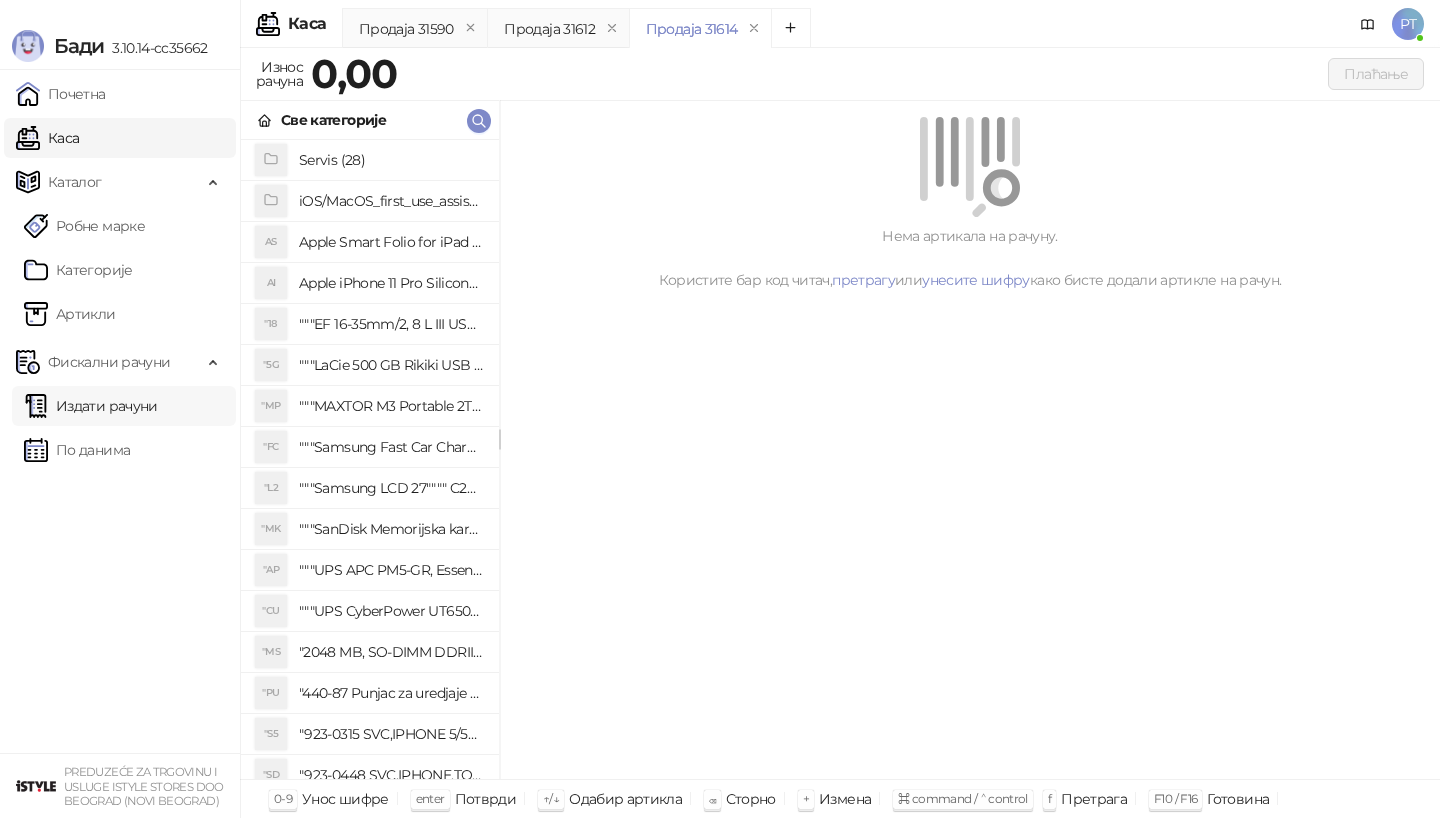 click on "Издати рачуни" at bounding box center [91, 406] 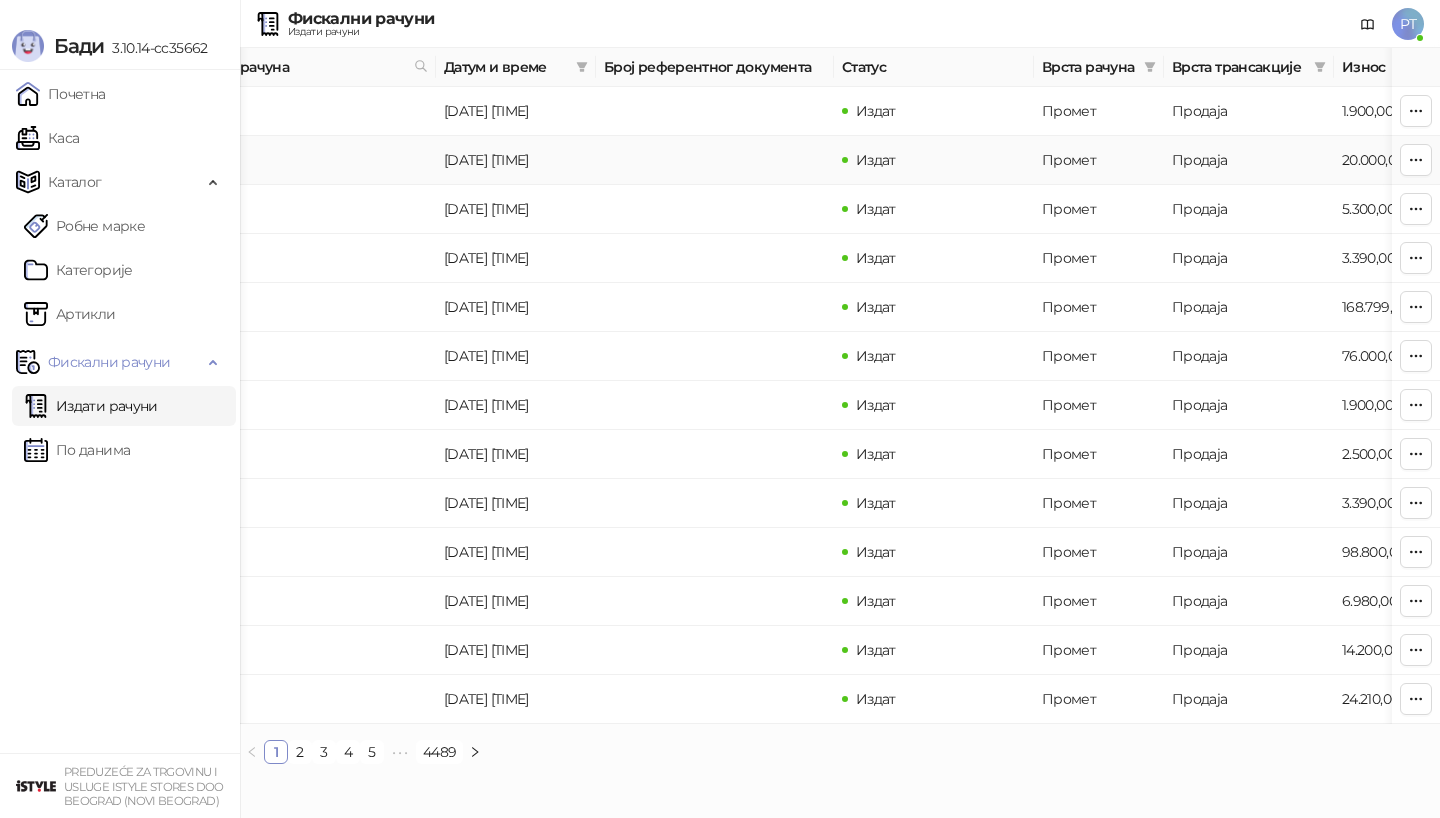 scroll, scrollTop: 0, scrollLeft: 54, axis: horizontal 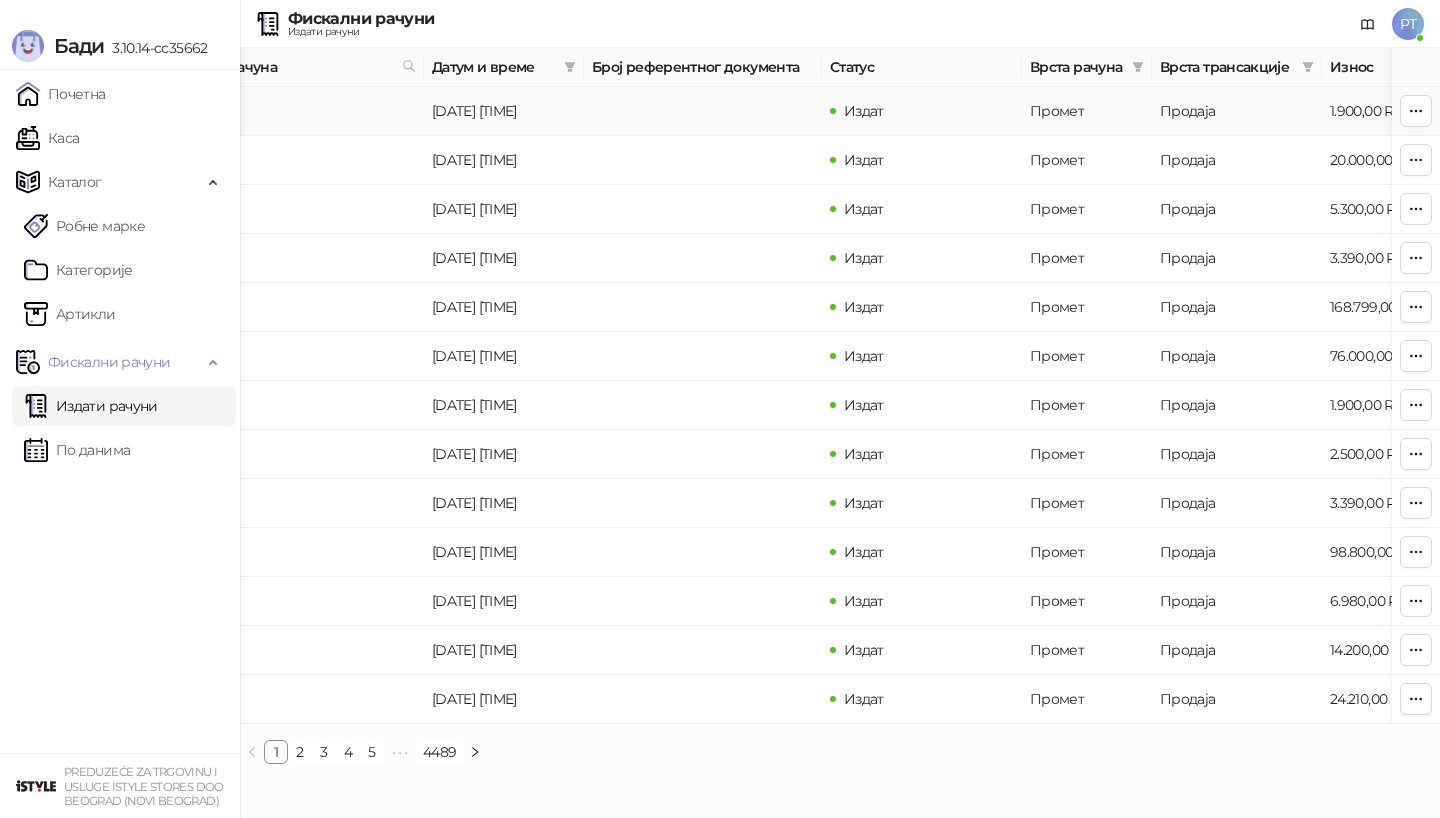 click on "[ID]" at bounding box center (204, 111) 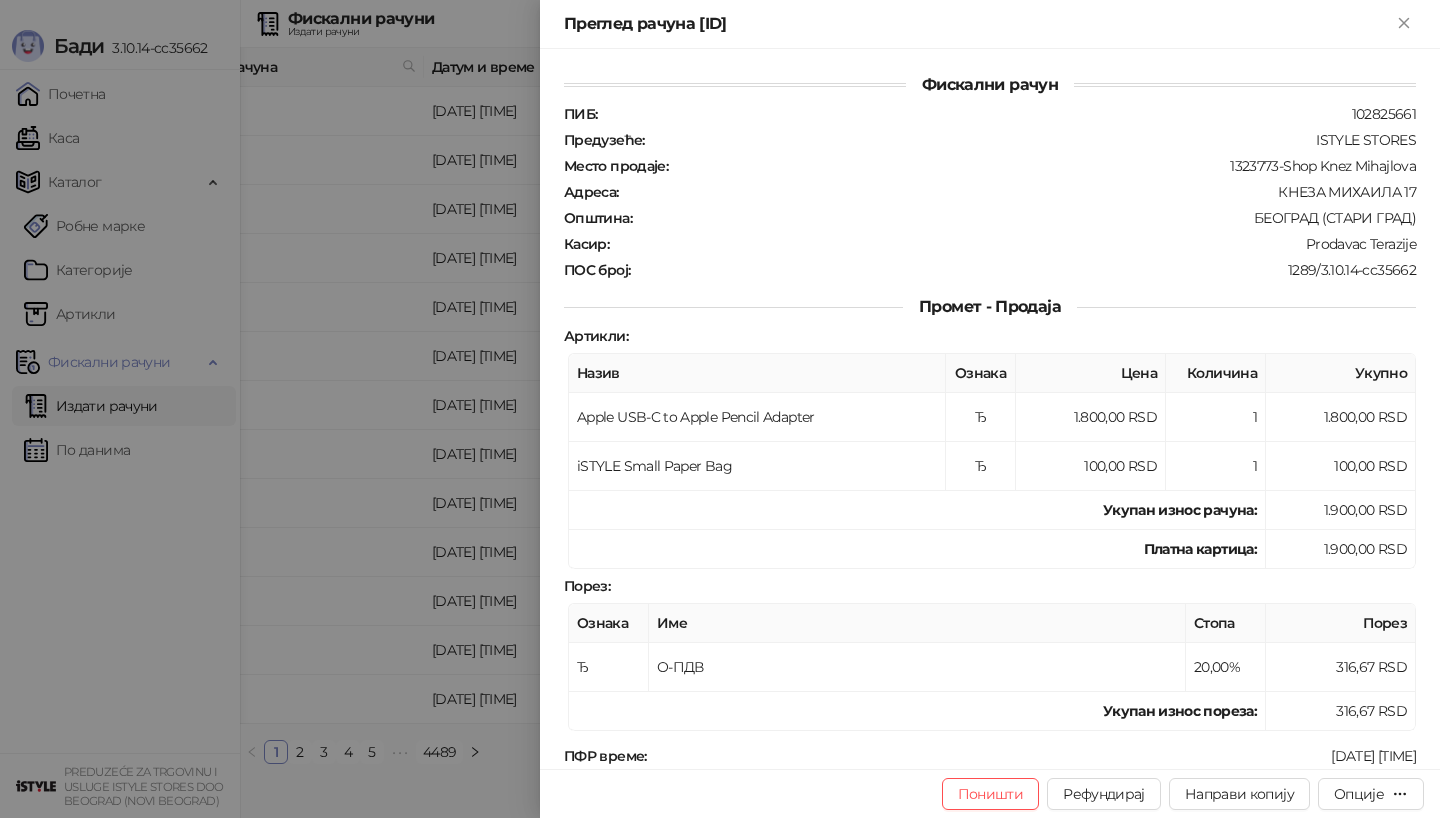 scroll, scrollTop: 177, scrollLeft: 0, axis: vertical 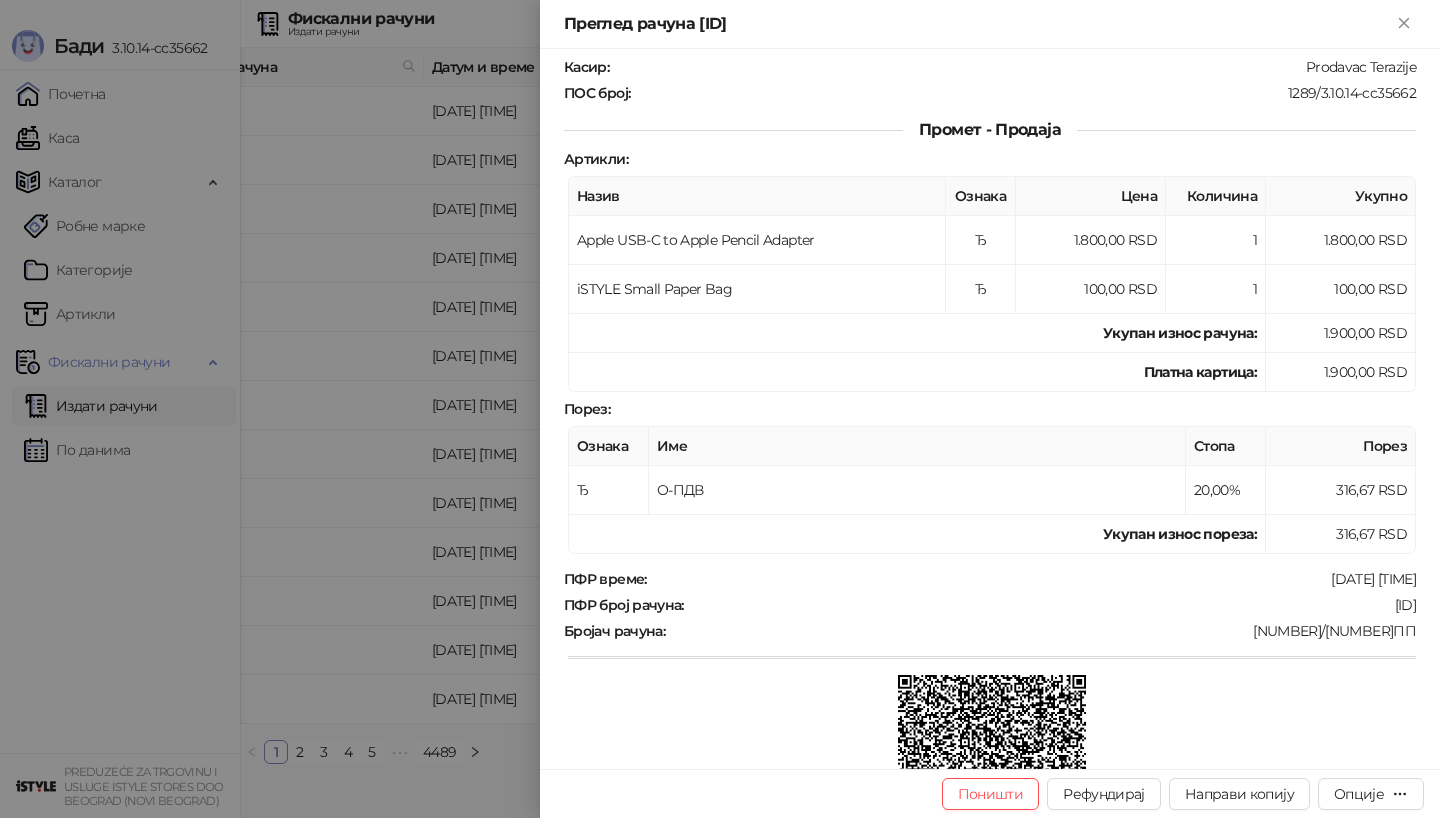 click at bounding box center (720, 409) 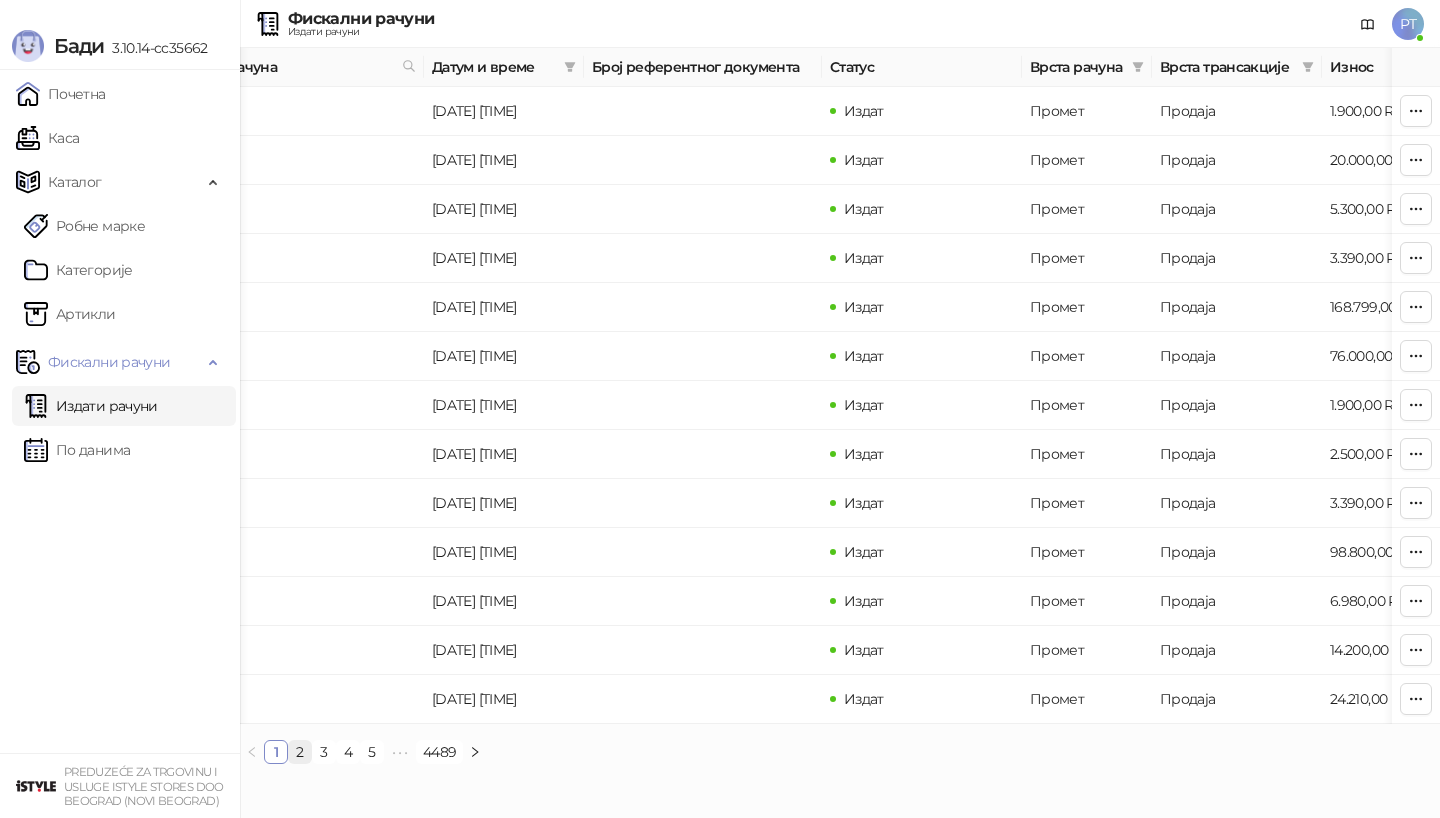 click on "2" at bounding box center [300, 752] 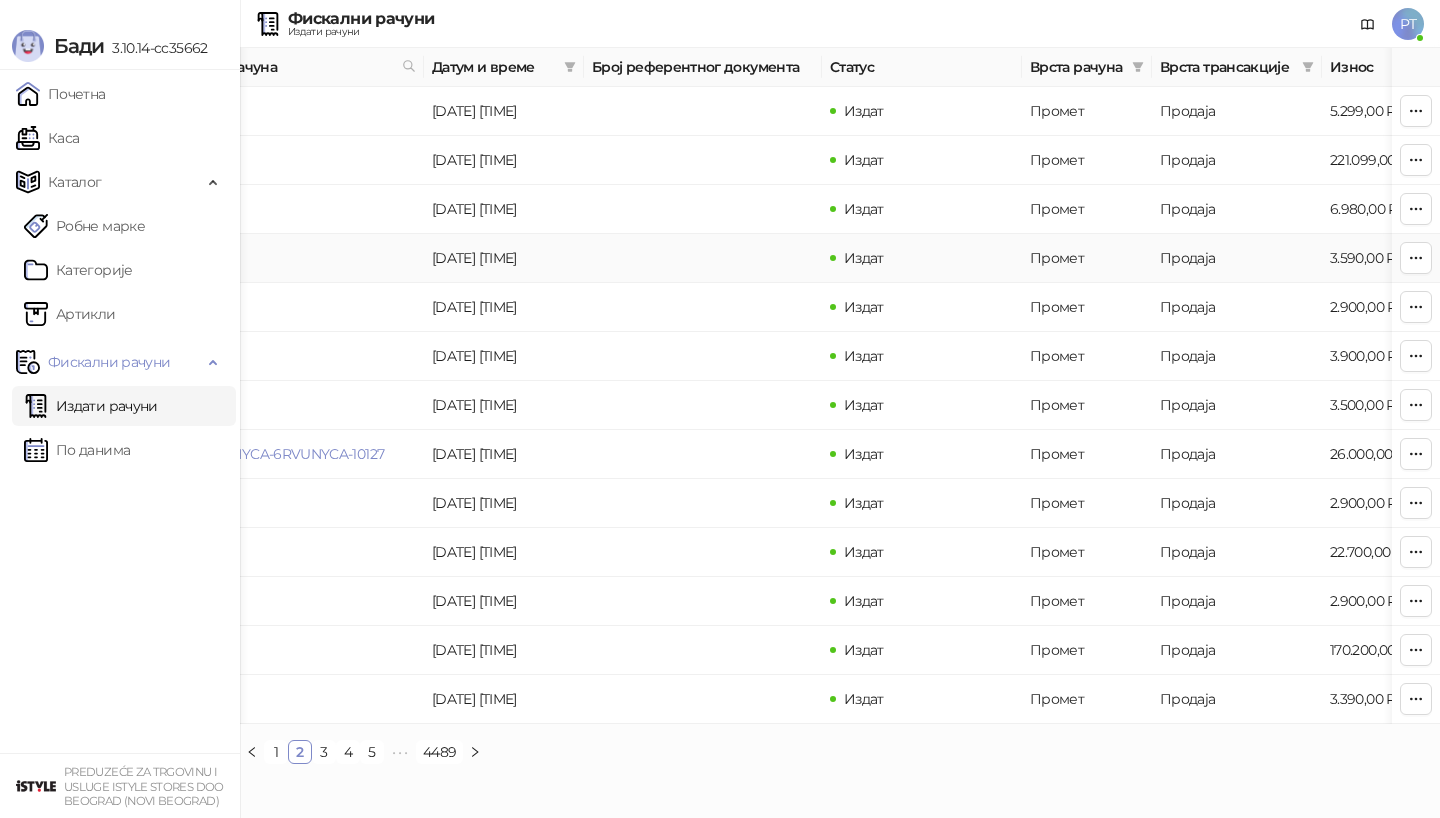 click on "[ID]" at bounding box center (204, 258) 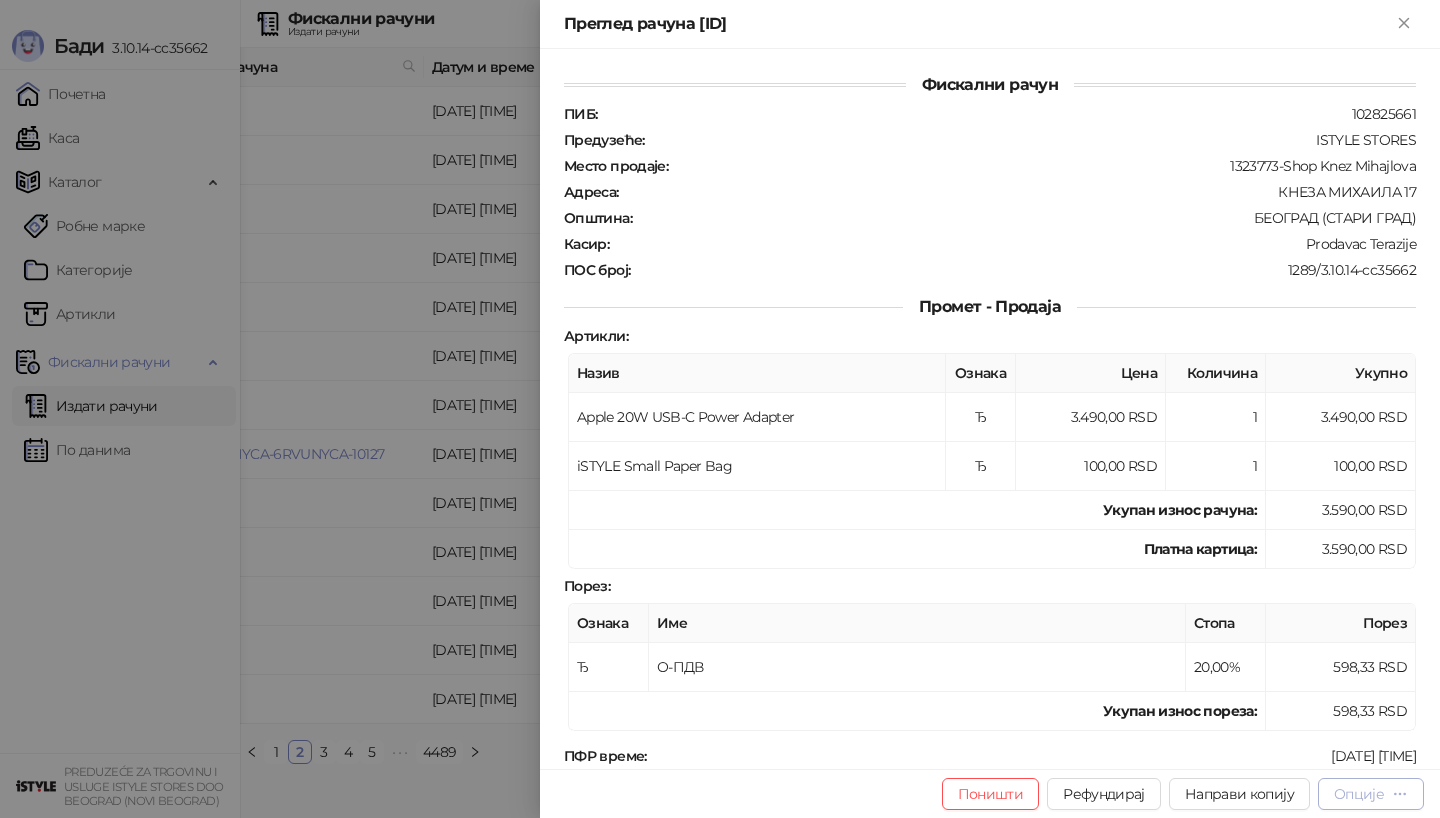 click on "Опције" at bounding box center [1371, 794] 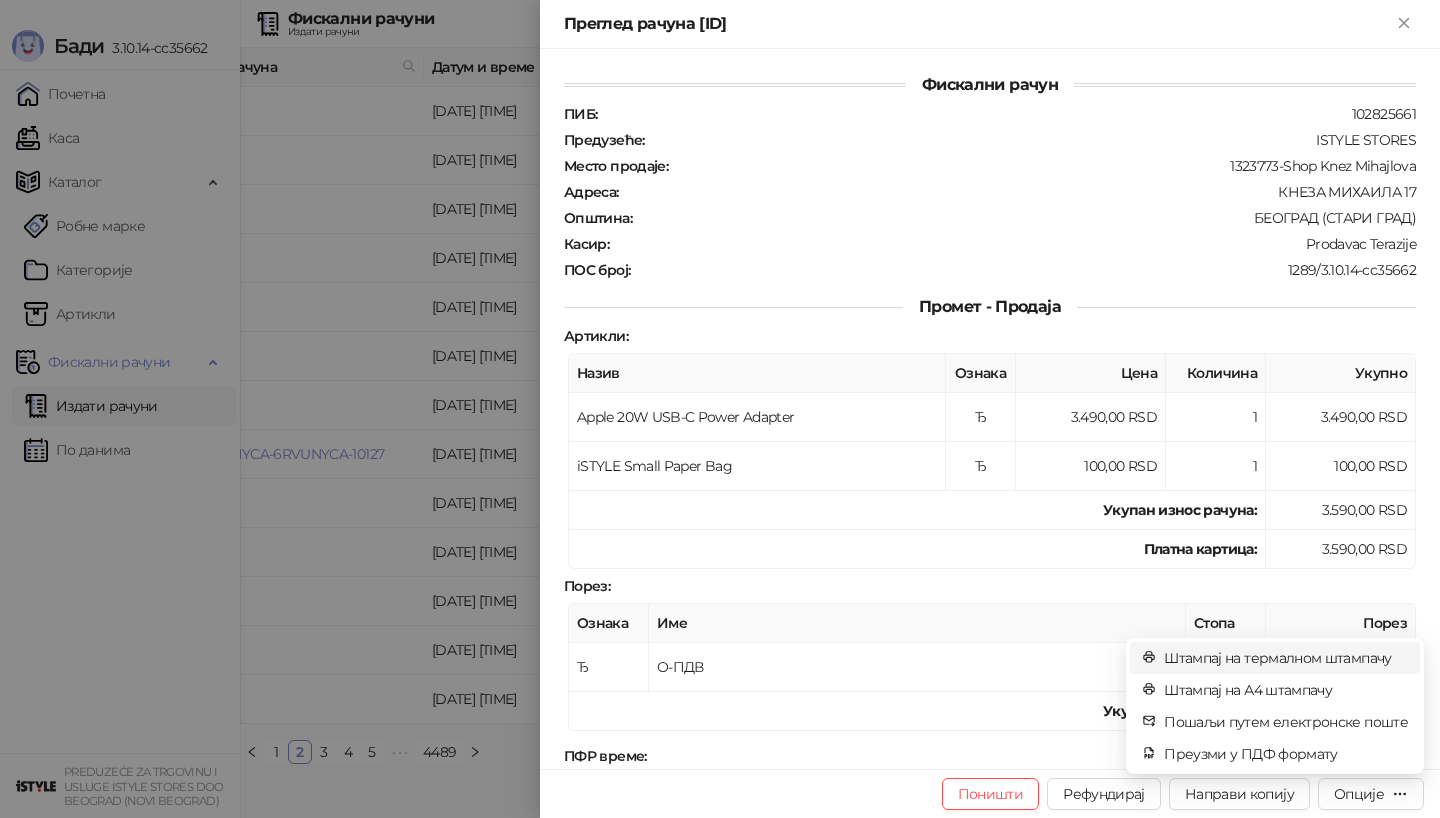 click on "Штампај на термалном штампачу" at bounding box center (1286, 658) 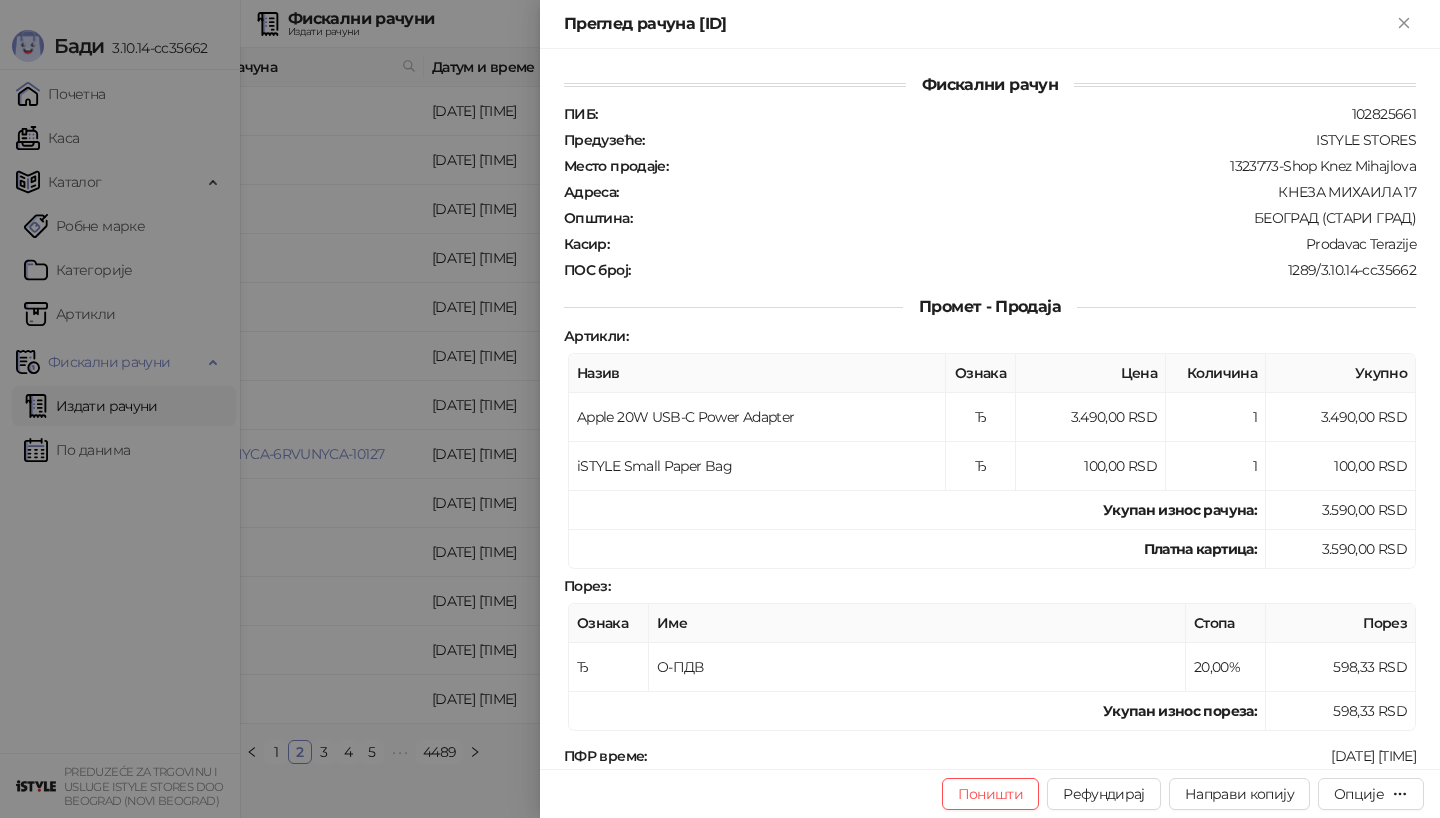 click at bounding box center (720, 409) 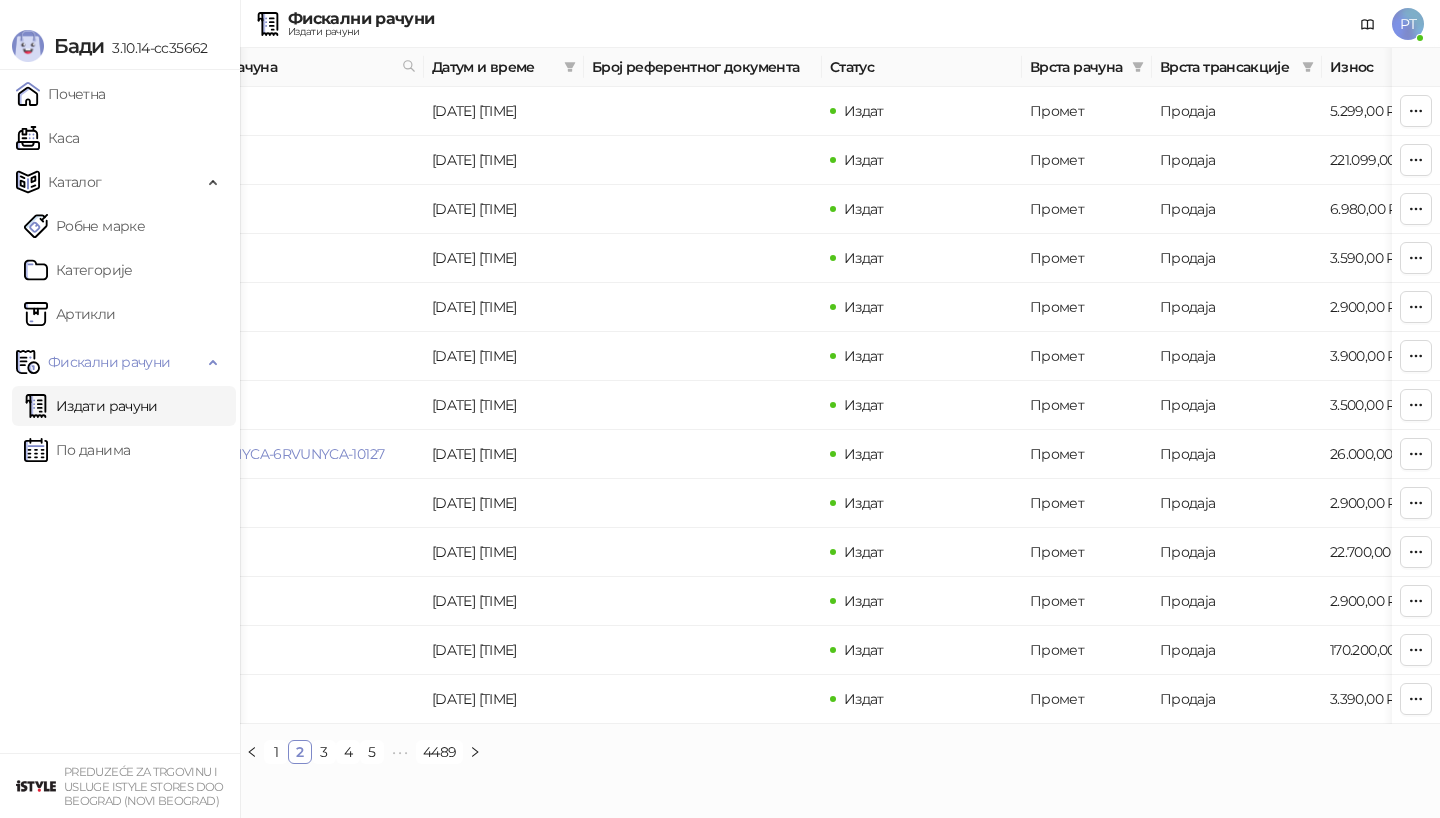click on "Каса" at bounding box center (47, 138) 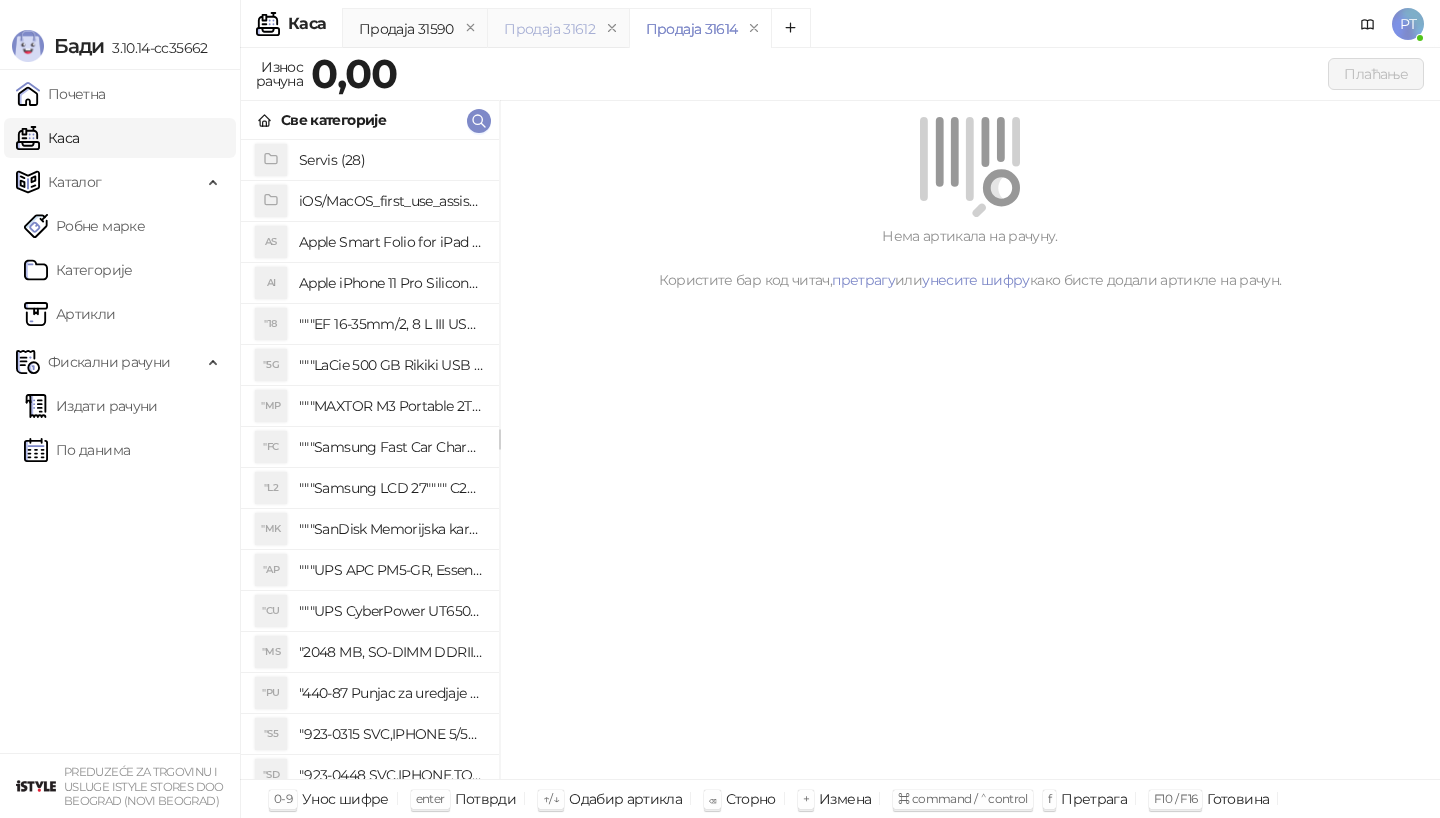 click on "Продаја 31612" at bounding box center (558, 28) 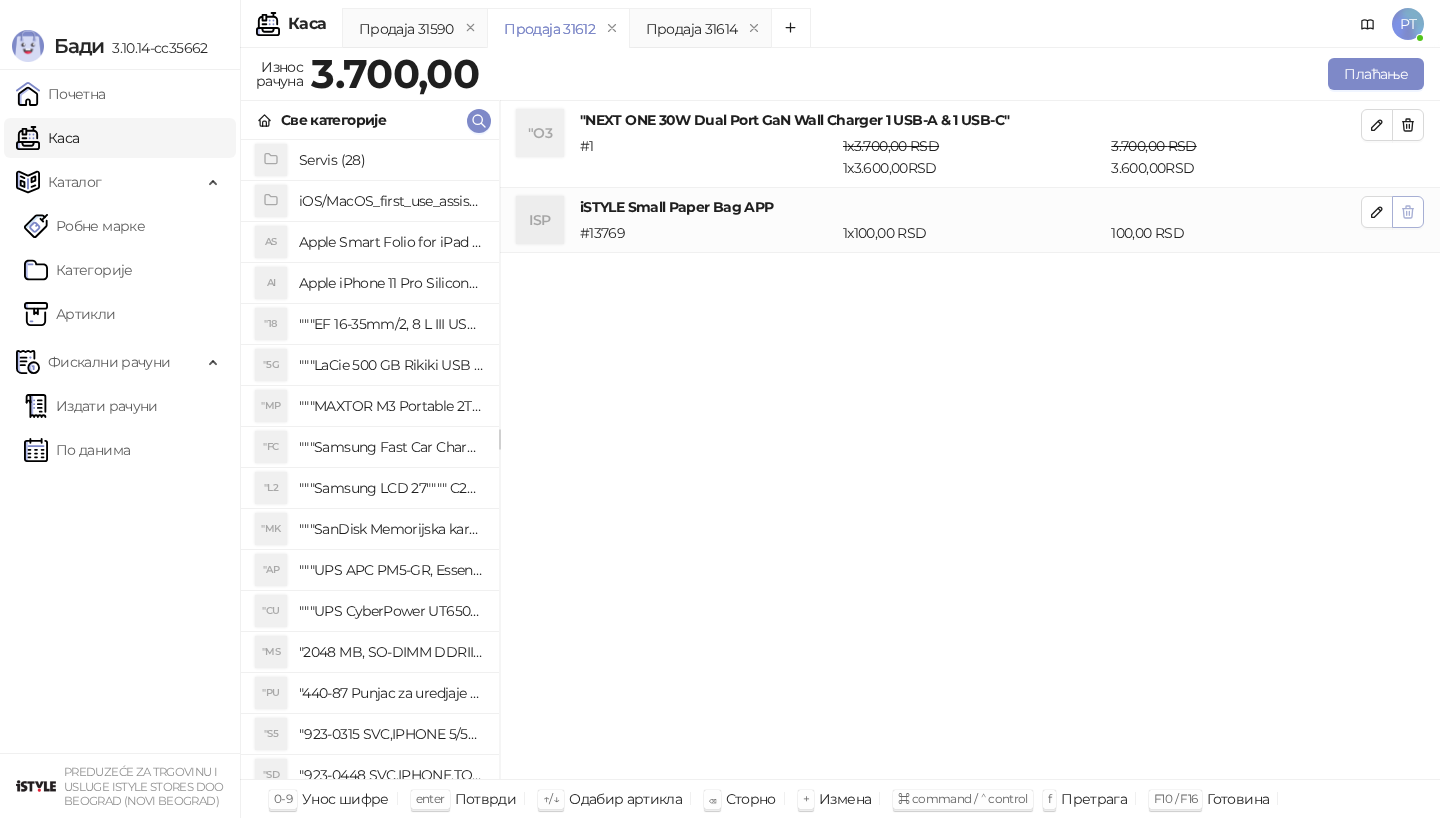 click 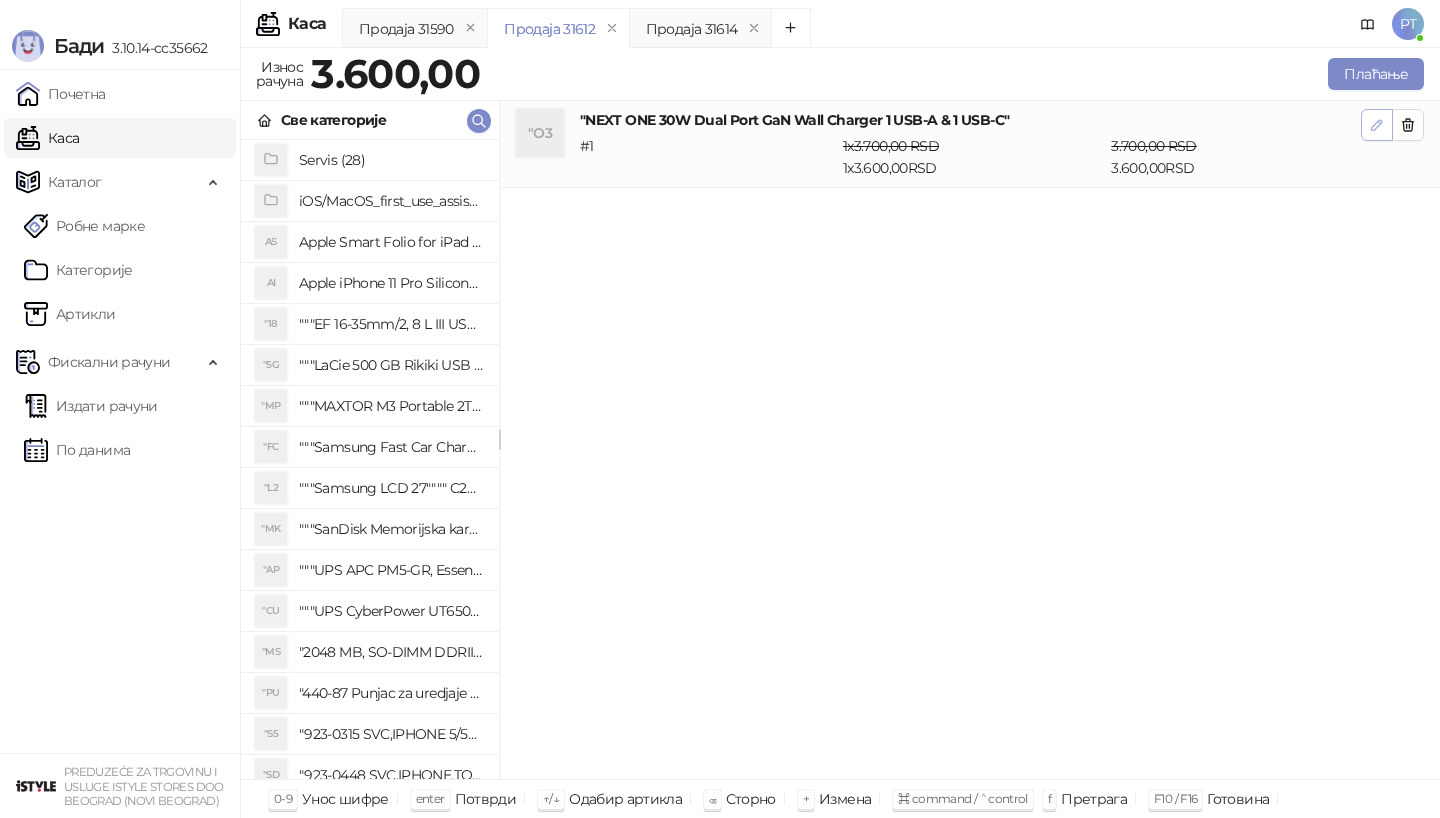 click 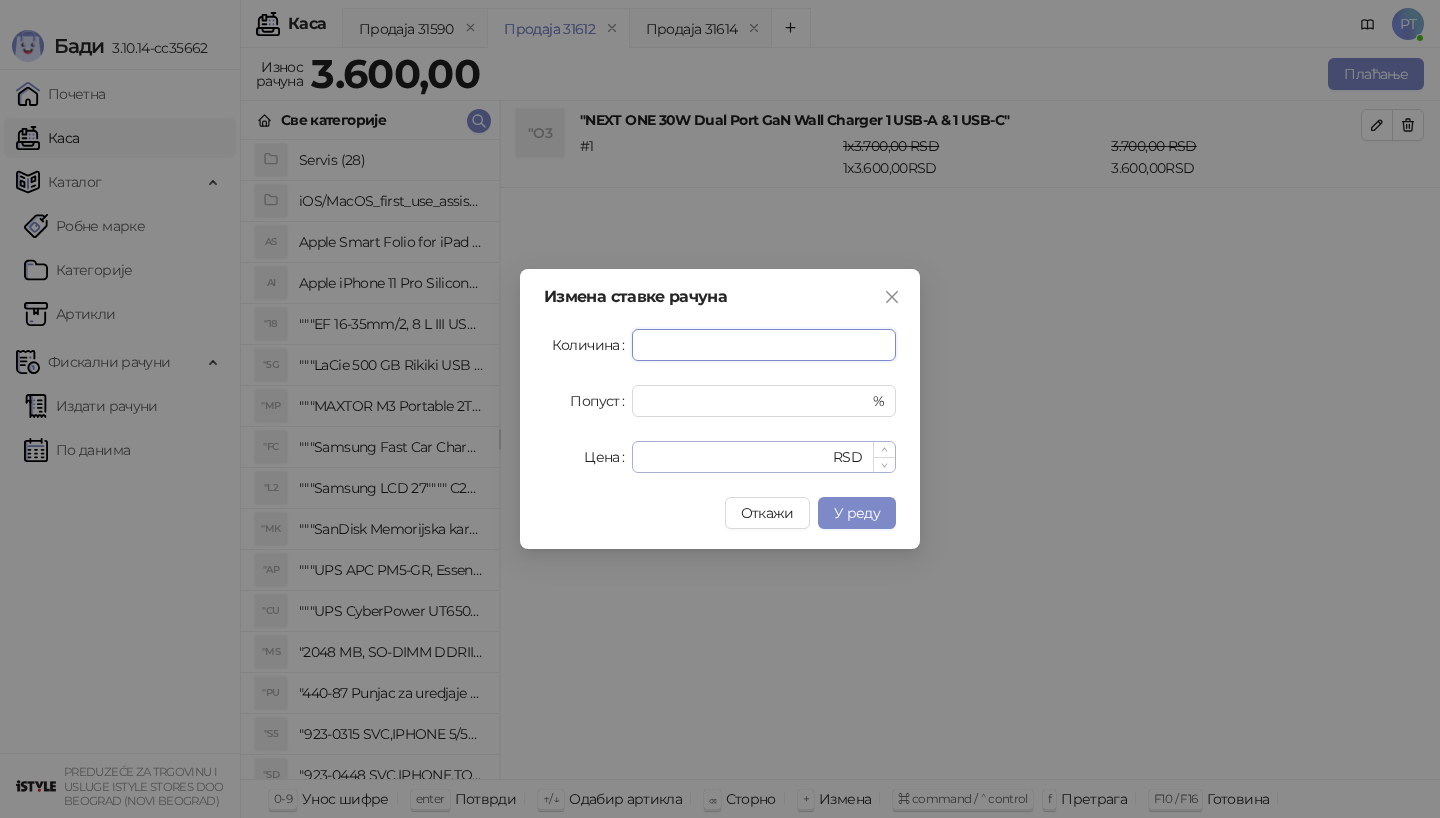 type on "*" 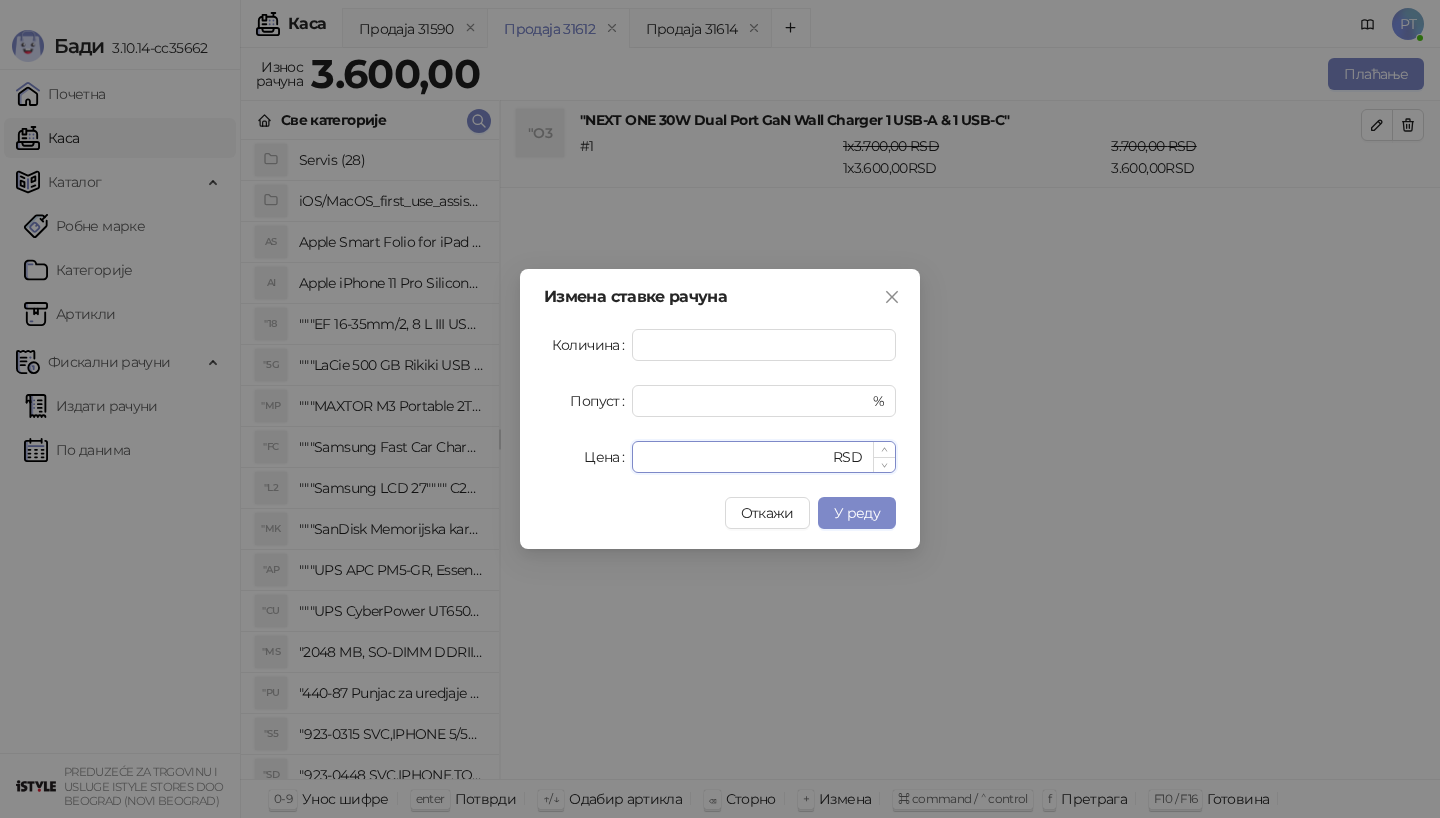 click on "****" at bounding box center (736, 457) 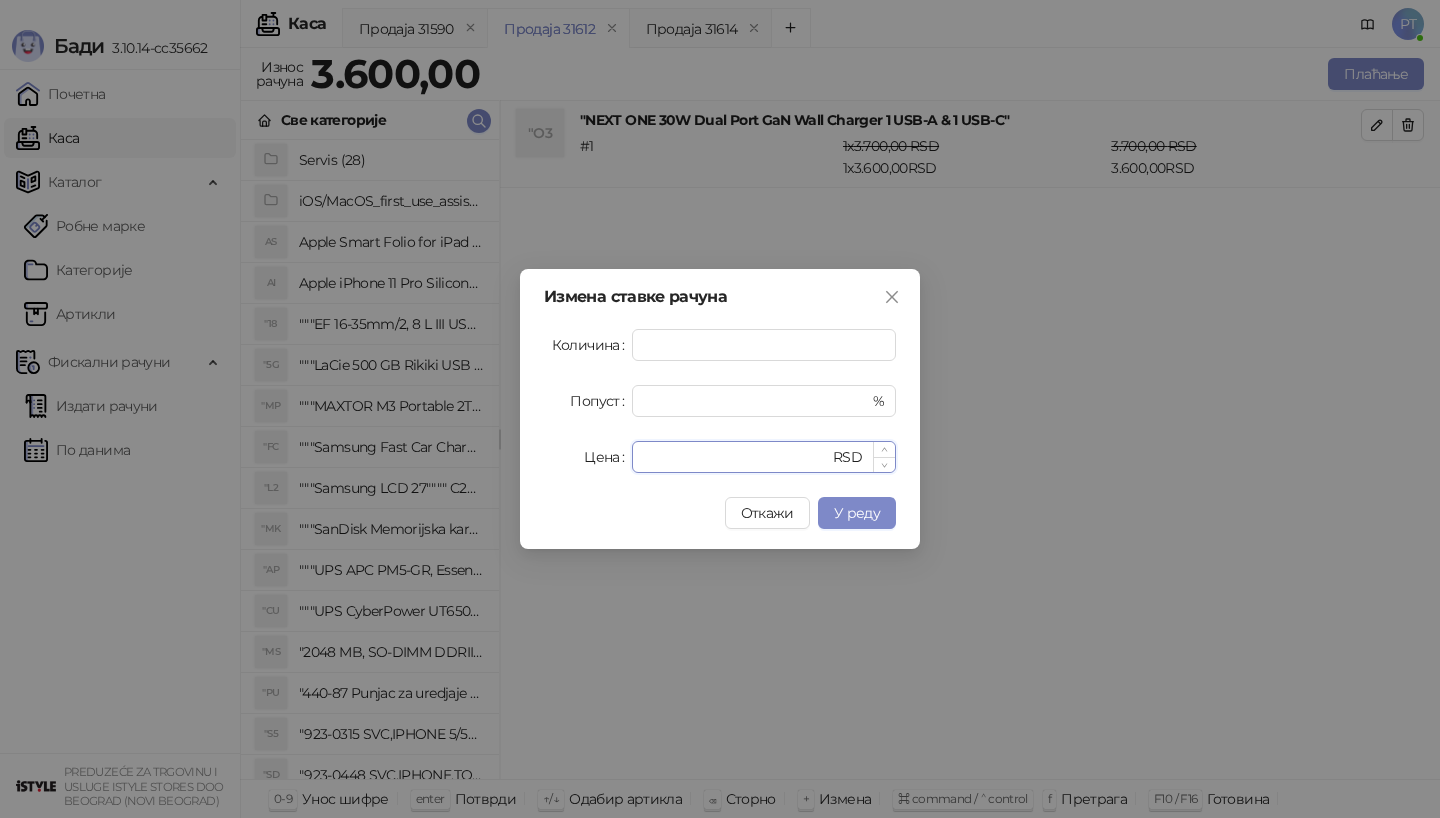 type on "****" 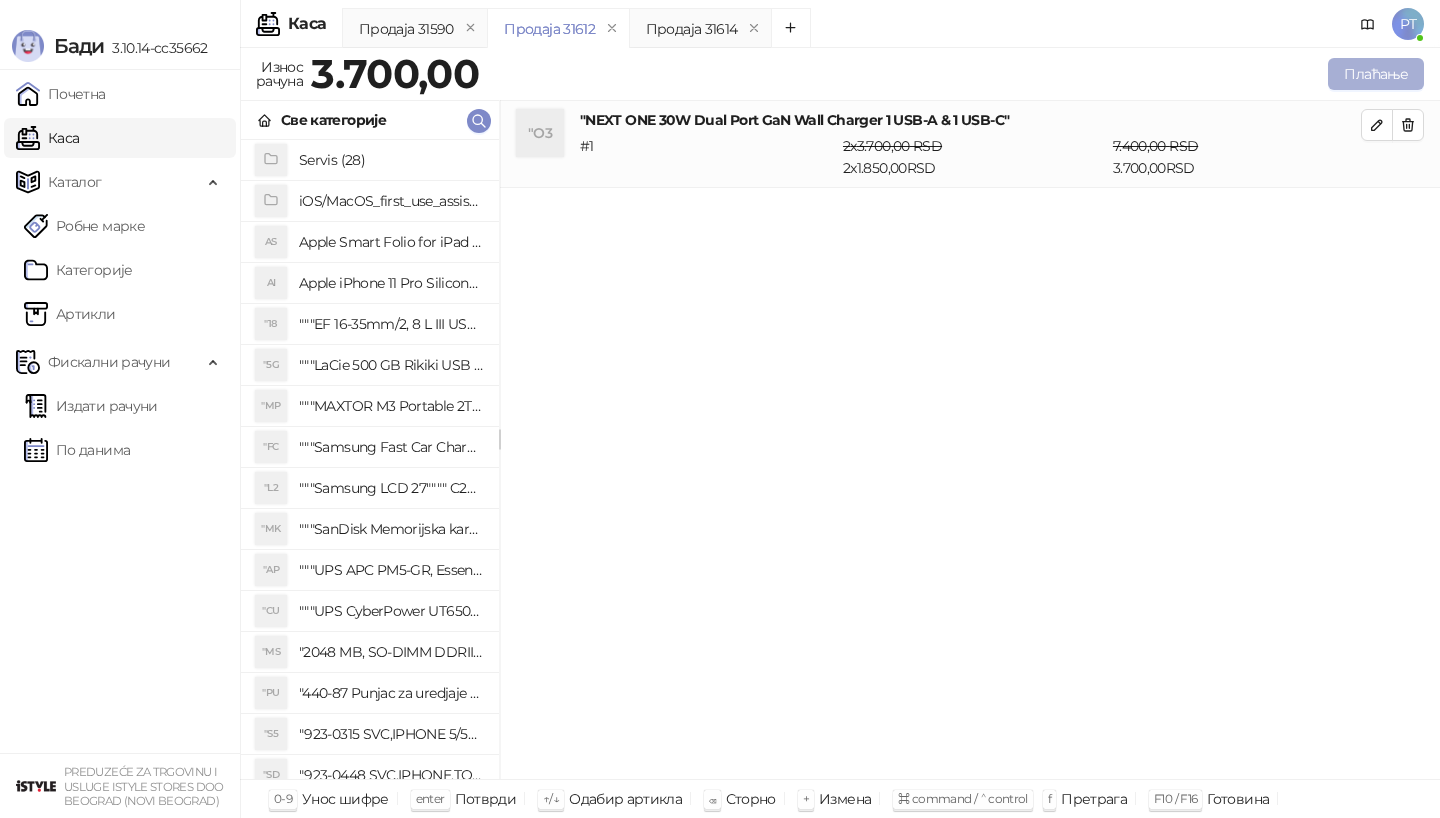 click on "Плаћање" at bounding box center (1376, 74) 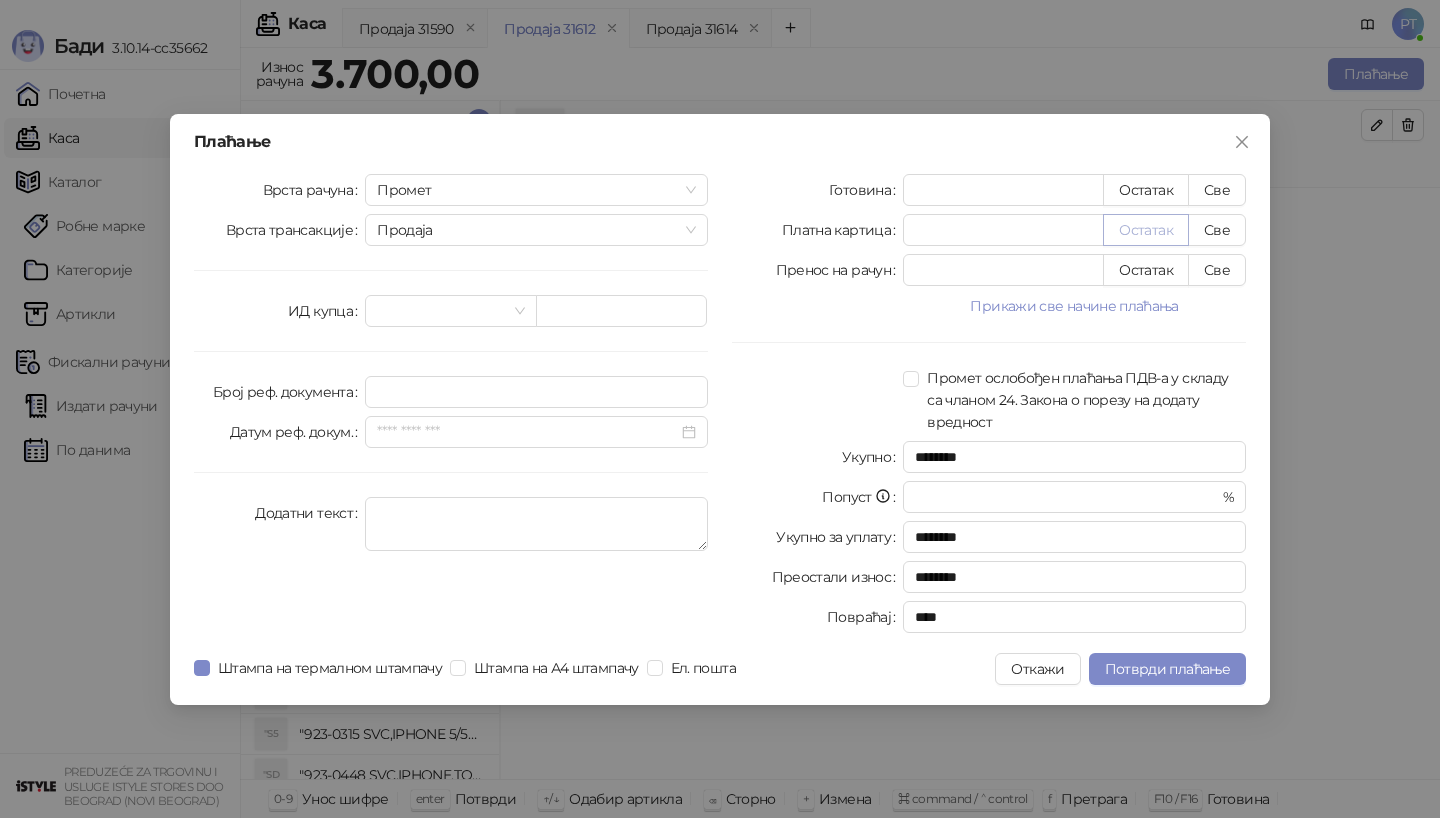 click on "Остатак" at bounding box center [1146, 230] 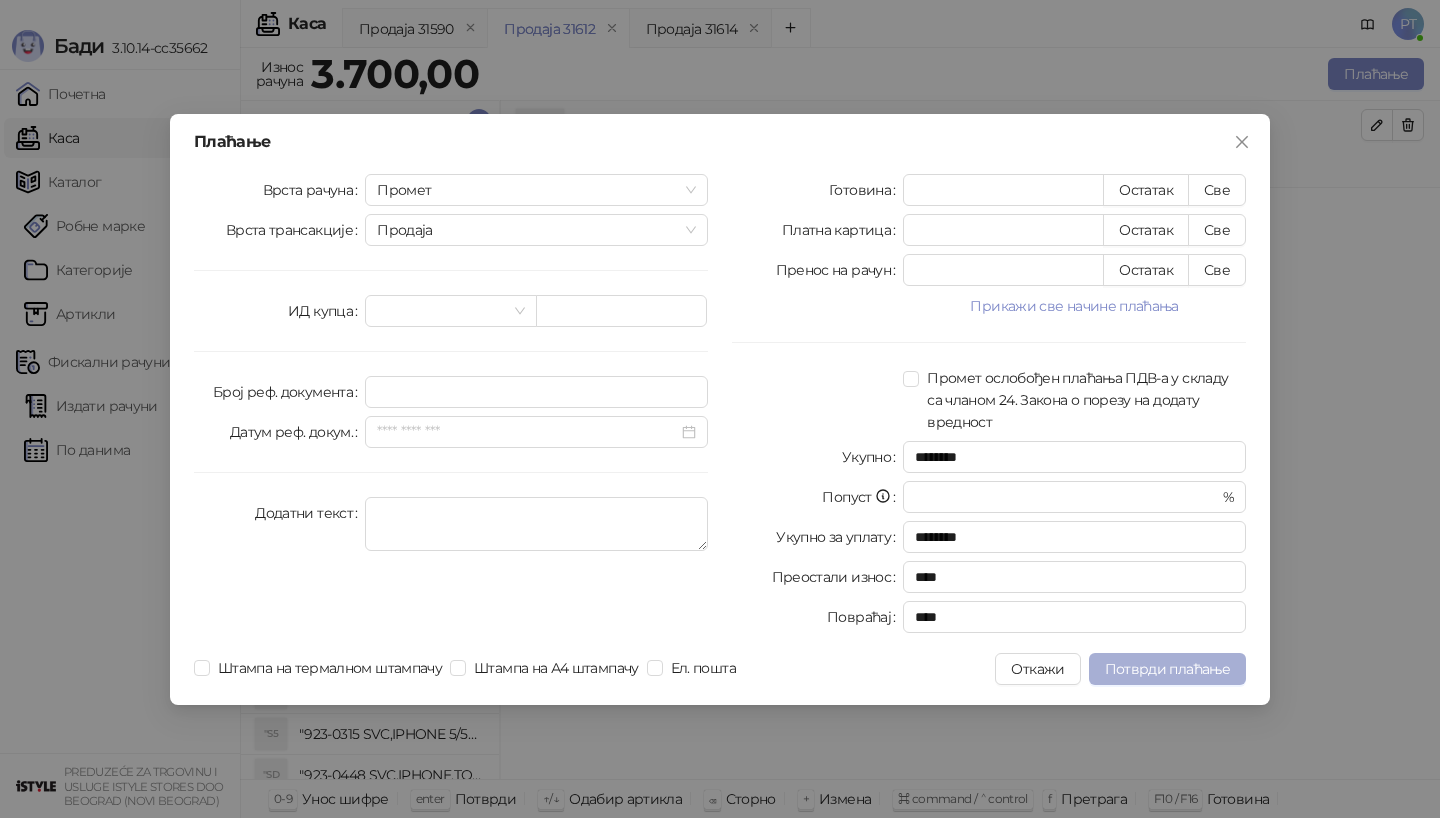 click on "Потврди плаћање" at bounding box center (1167, 669) 